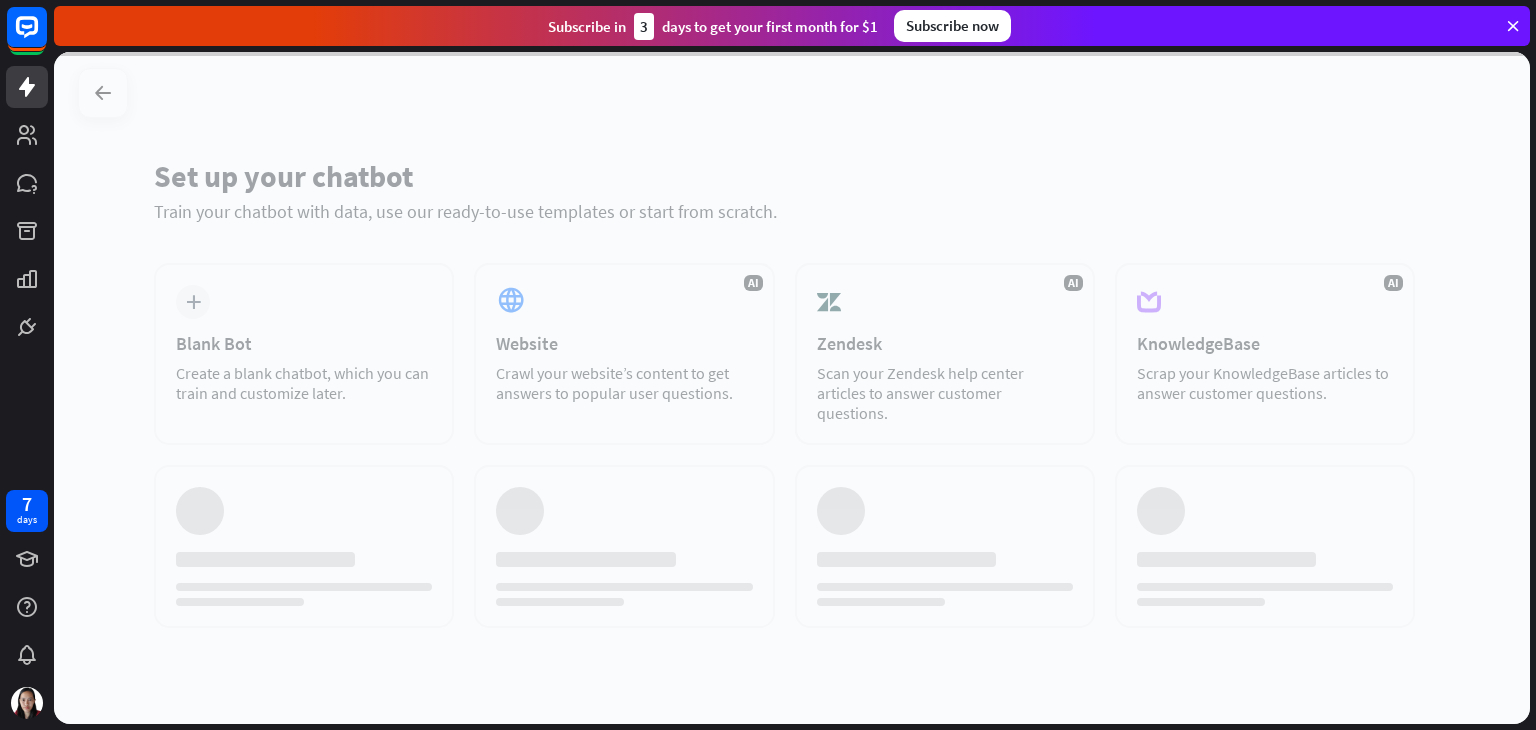 scroll, scrollTop: 0, scrollLeft: 0, axis: both 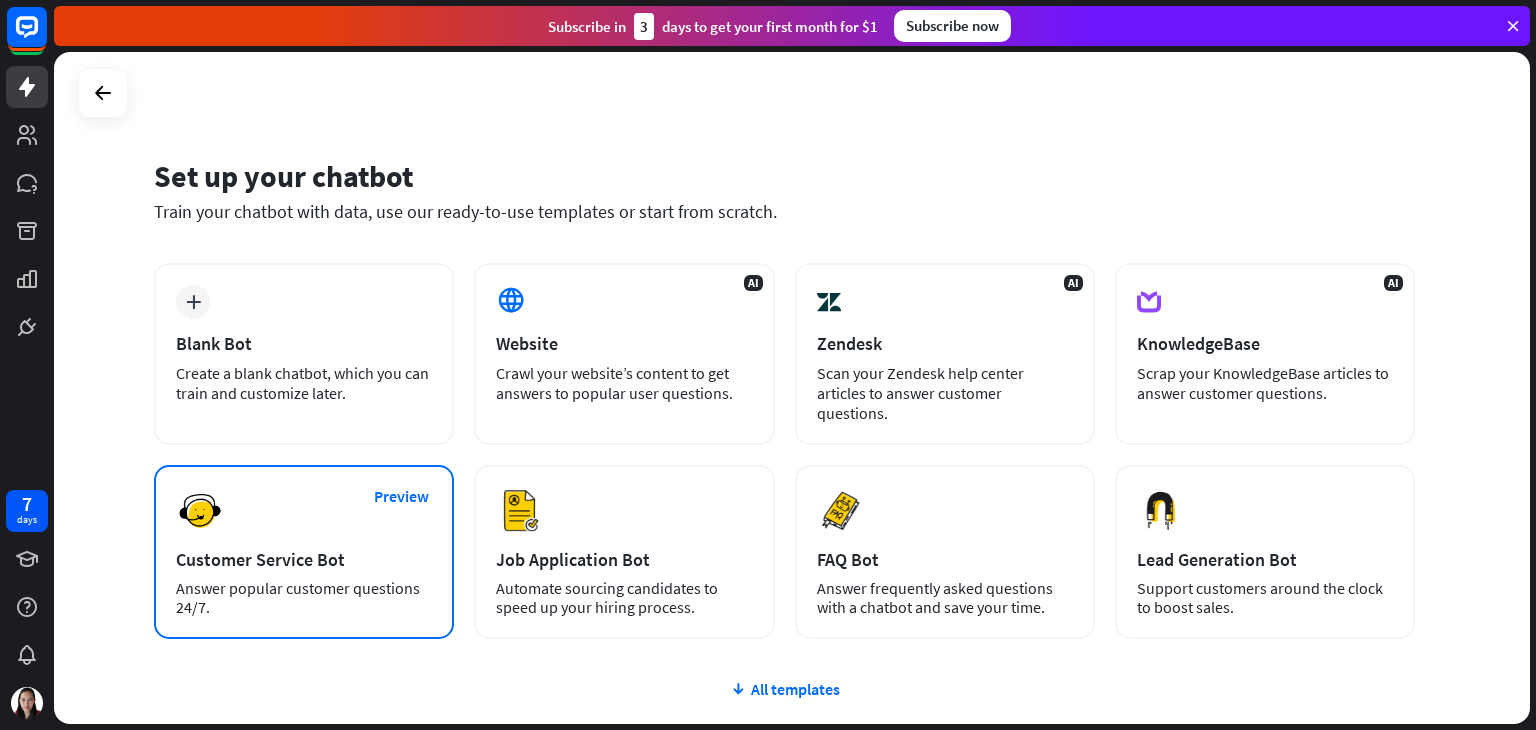 click on "Customer Service Bot" at bounding box center [304, 559] 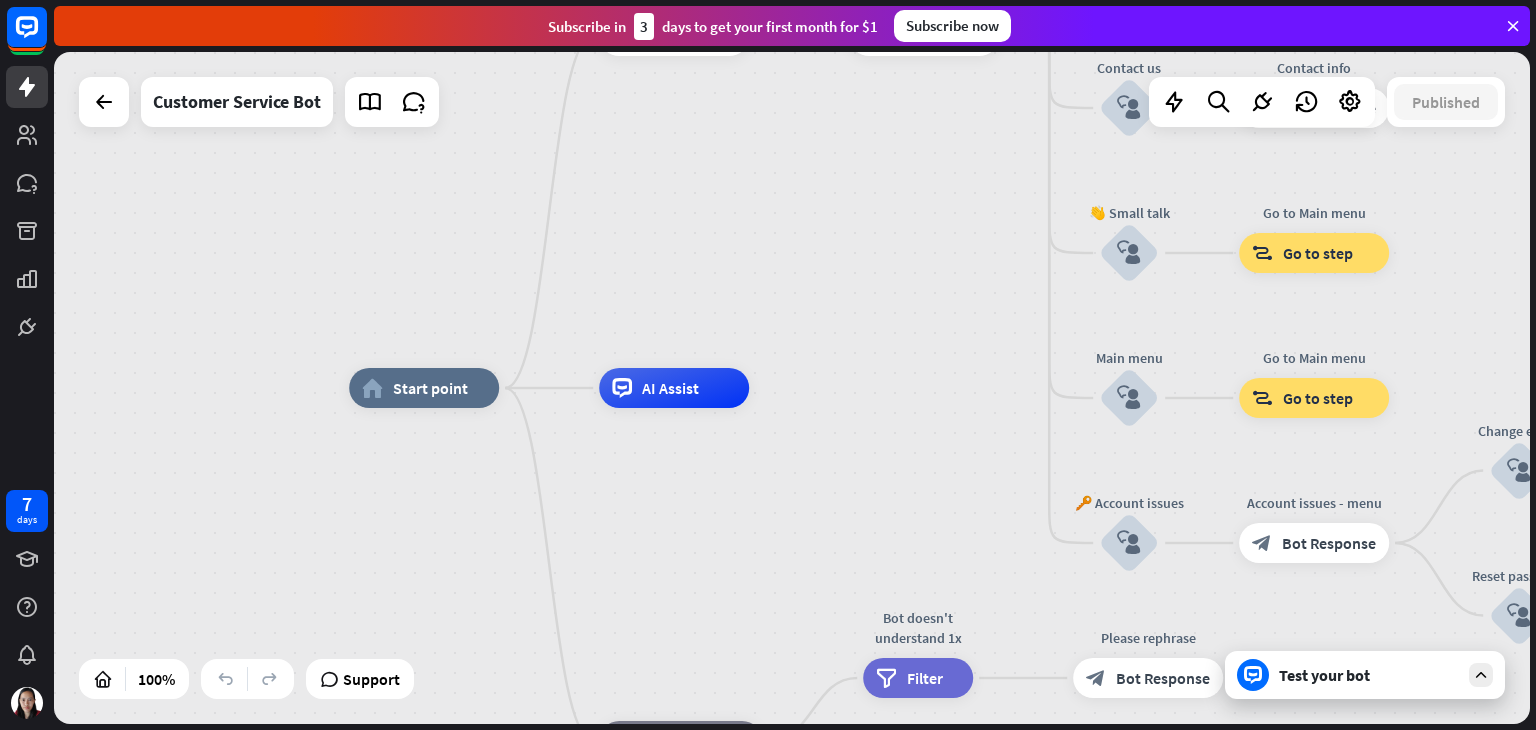 click on "Test your bot" at bounding box center (1369, 675) 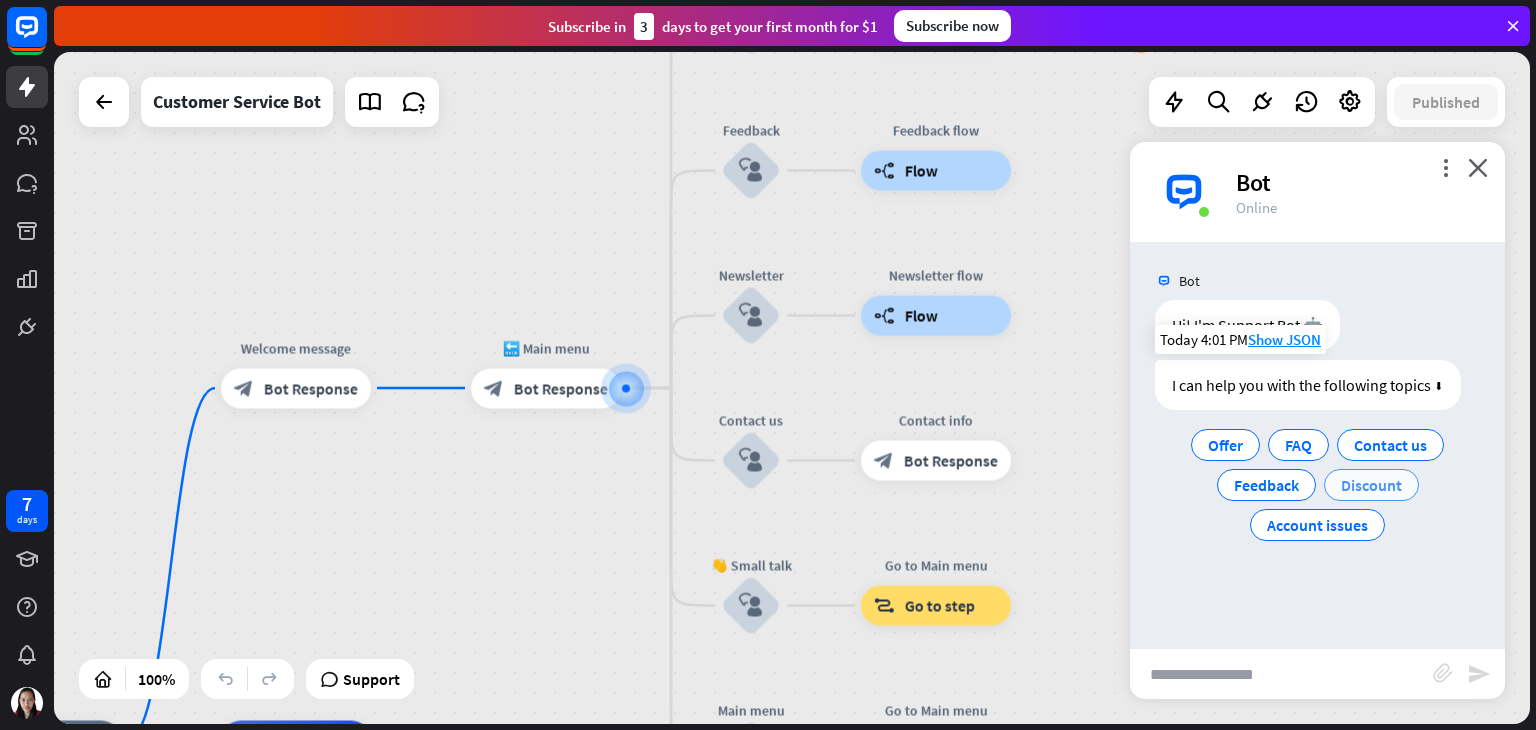 click on "Discount" at bounding box center [1371, 485] 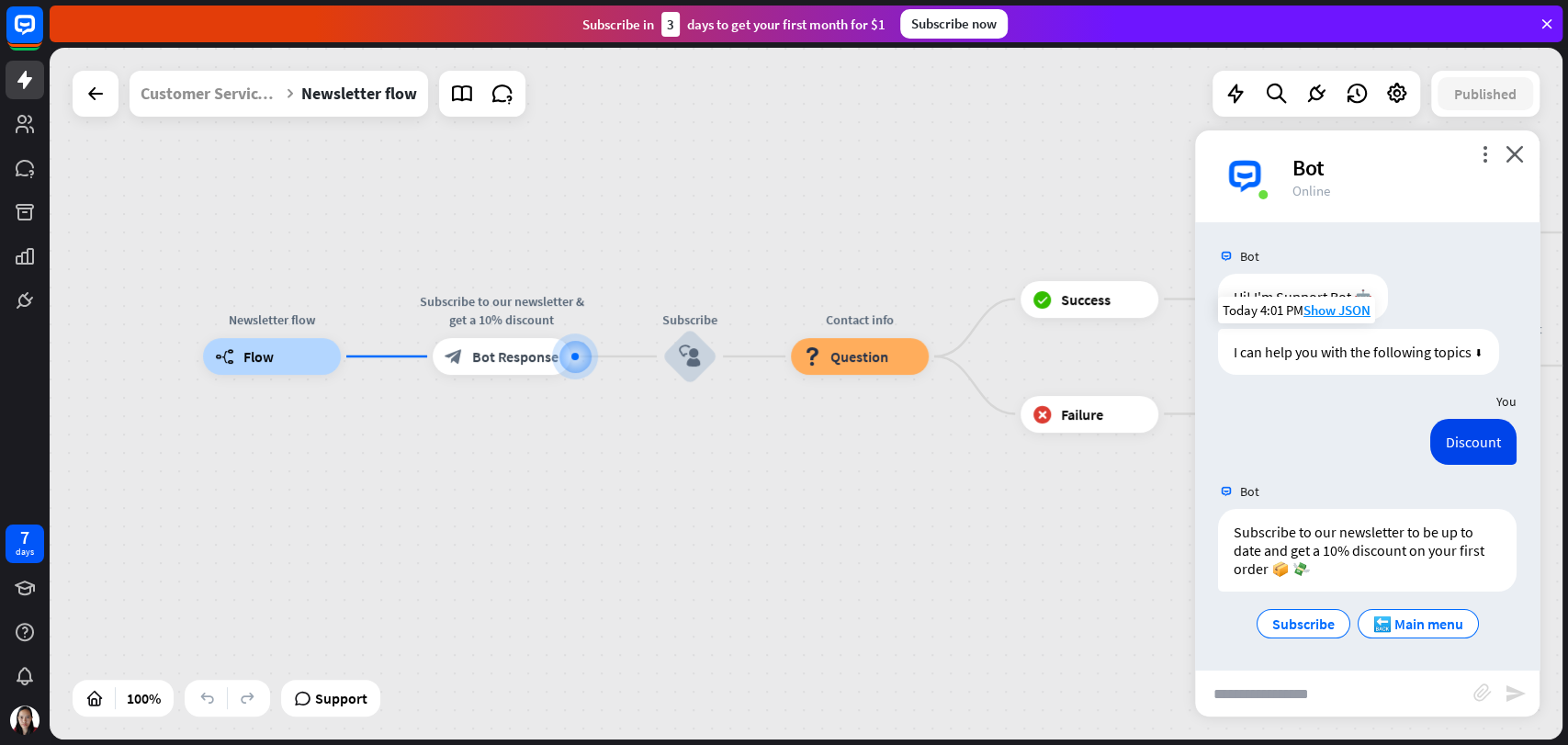scroll, scrollTop: 1, scrollLeft: 0, axis: vertical 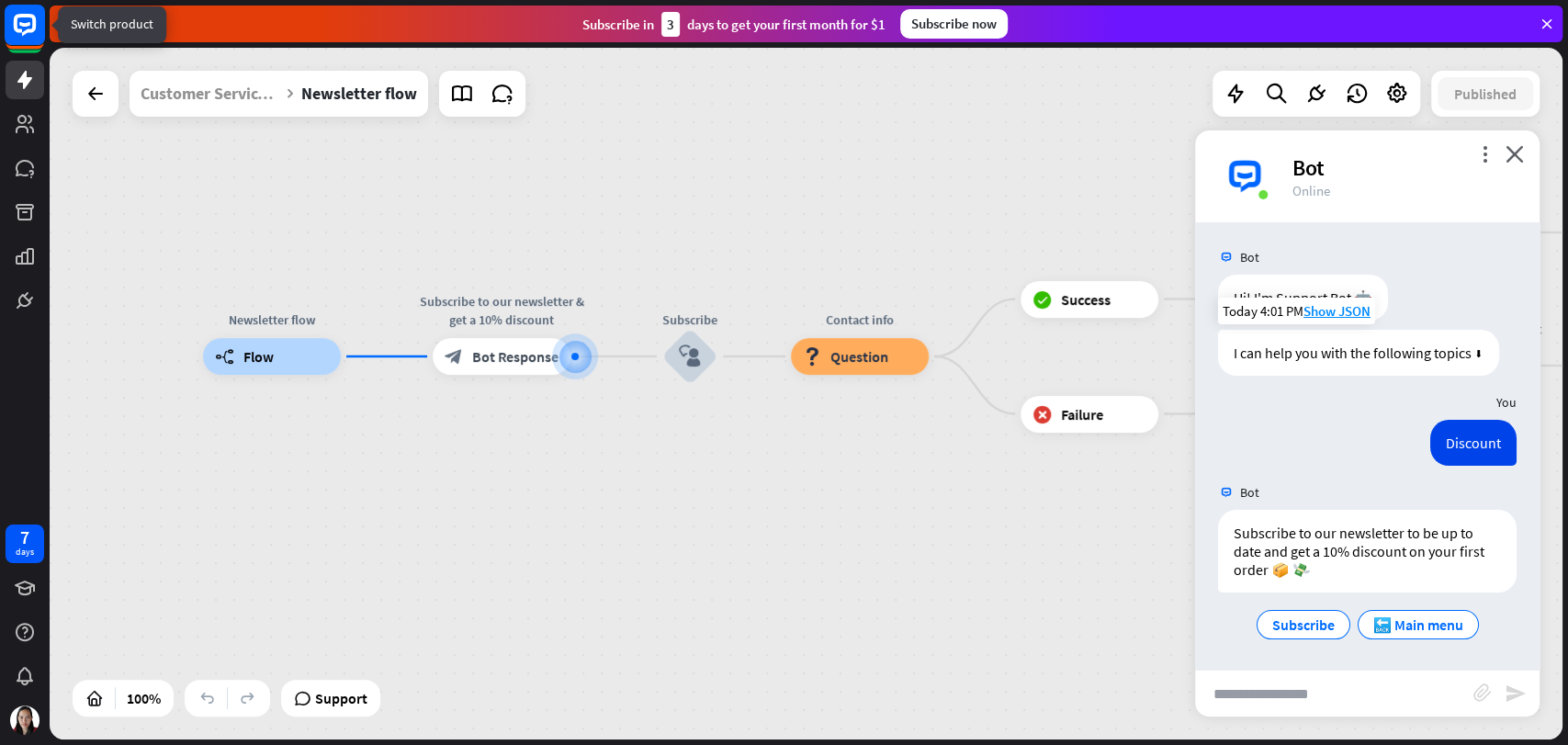 click 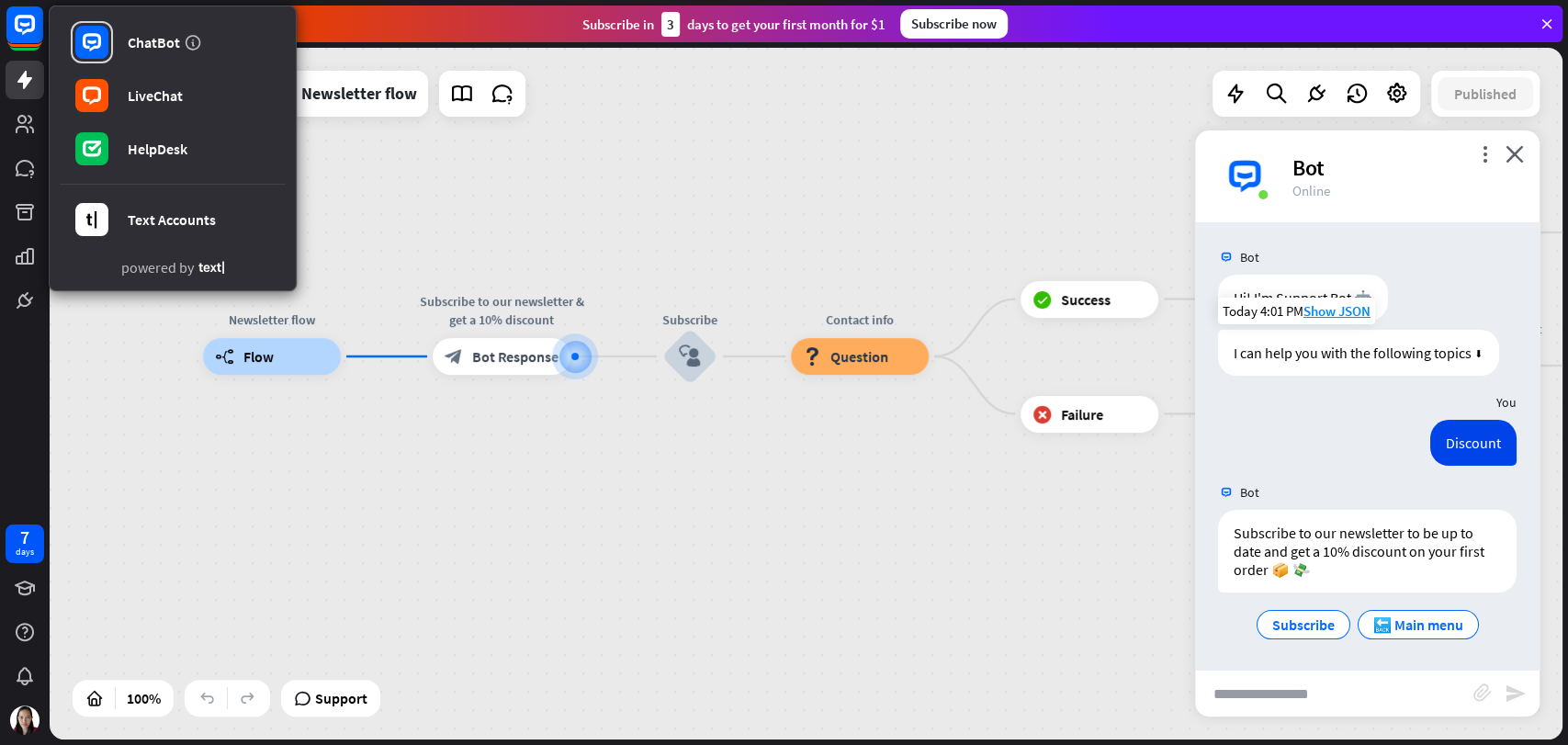 click on "Newsletter flow   builder_tree   Flow                 Subscribe to our newsletter & get a 10% discount   block_bot_response   Bot Response                     Subscribe   block_user_input                 Contact info   block_question   Question                   block_success   Success                 Confirm email address   block_bot_response   Bot Response                 👍 Correct   block_user_input                 Customer Service Bot — Newsletter   block_add_to_segment   Add to segment                 ✅ Discount code   block_bot_response   Bot Response                 👎 Incorrect   block_user_input                 Go to Contact info   block_goto   Go to step                   block_failure   Failure                 Provide a valid email address   block_bot_response   Bot Response" at bounding box center [806, 393] 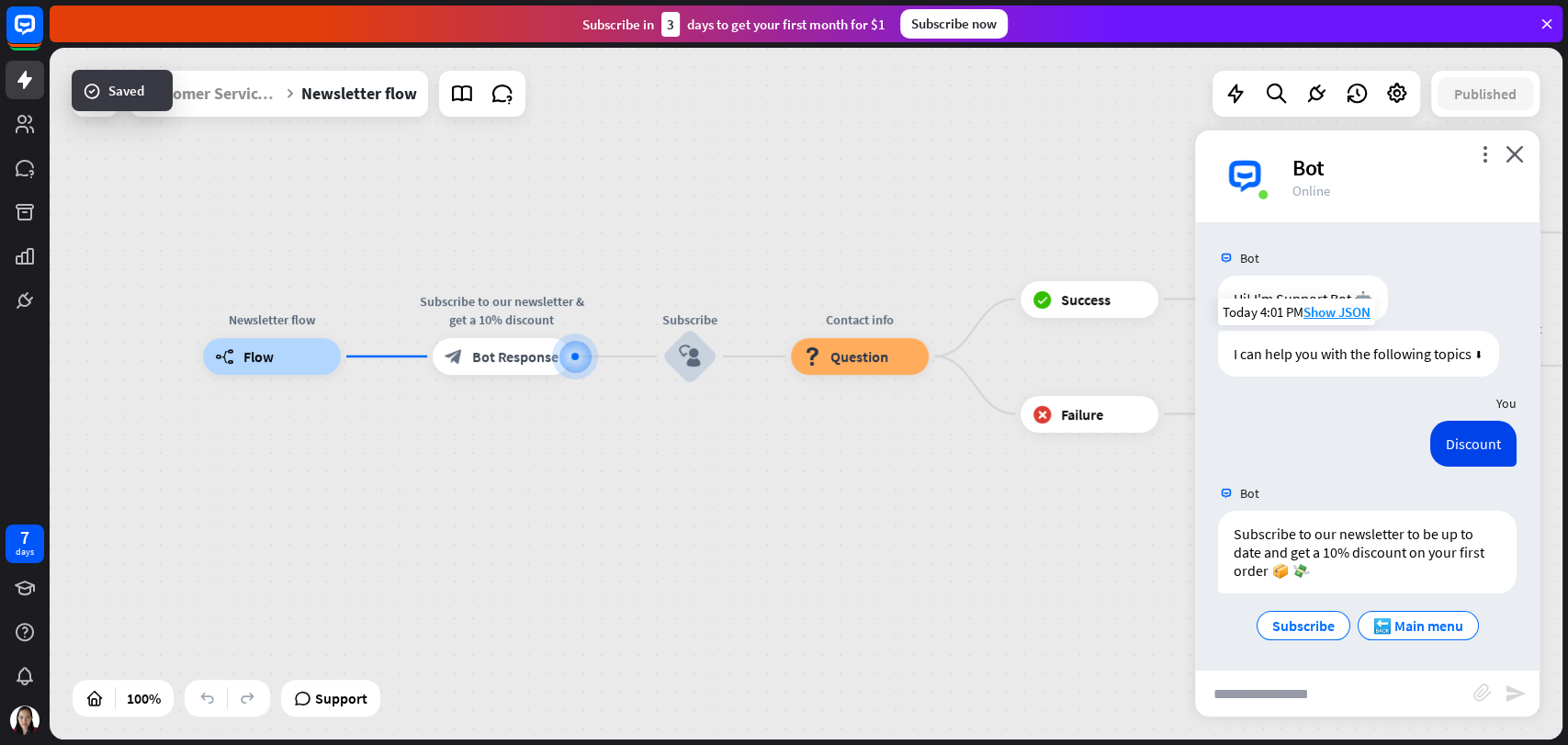 scroll, scrollTop: 1, scrollLeft: 0, axis: vertical 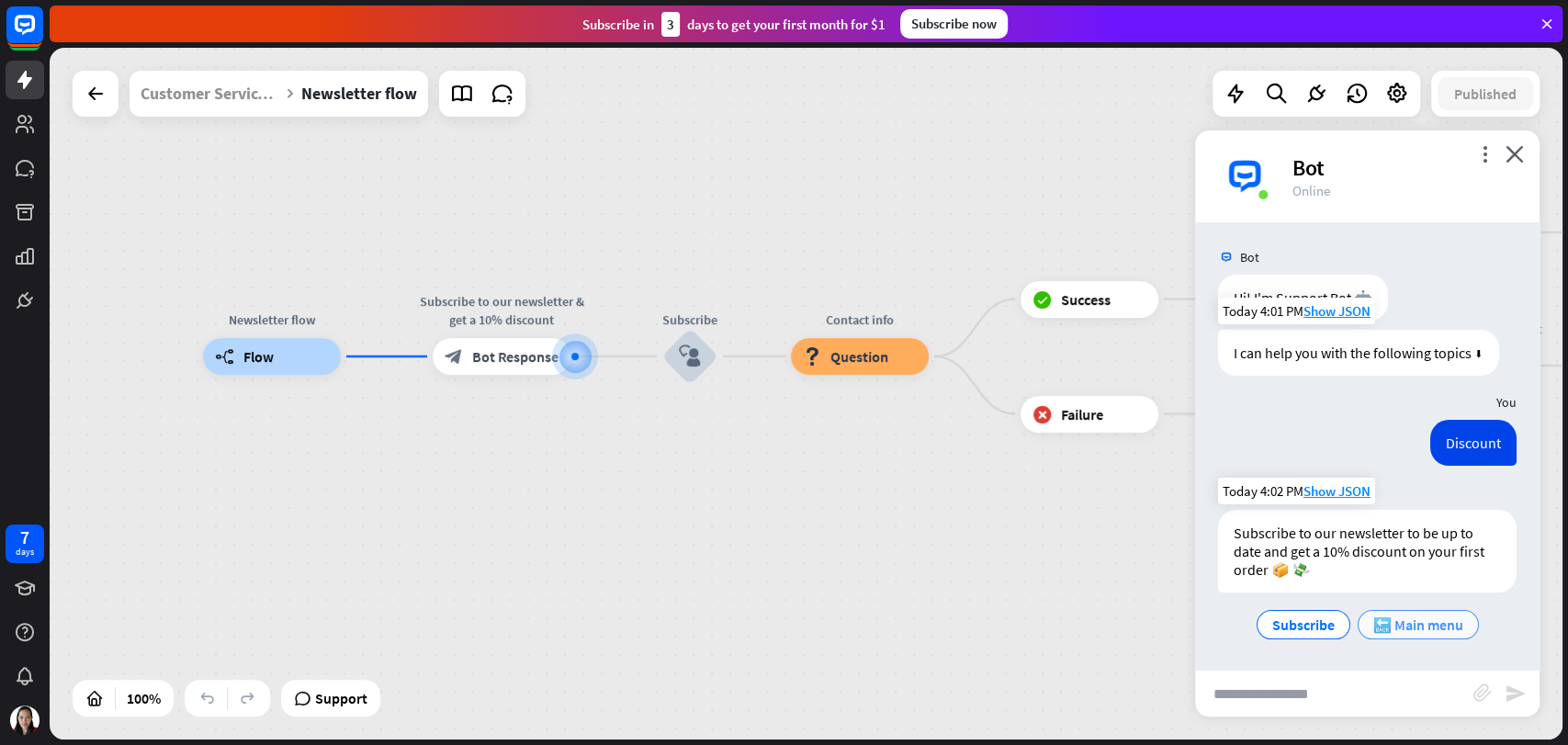 click on "🔙 Main menu" at bounding box center (1418, 625) 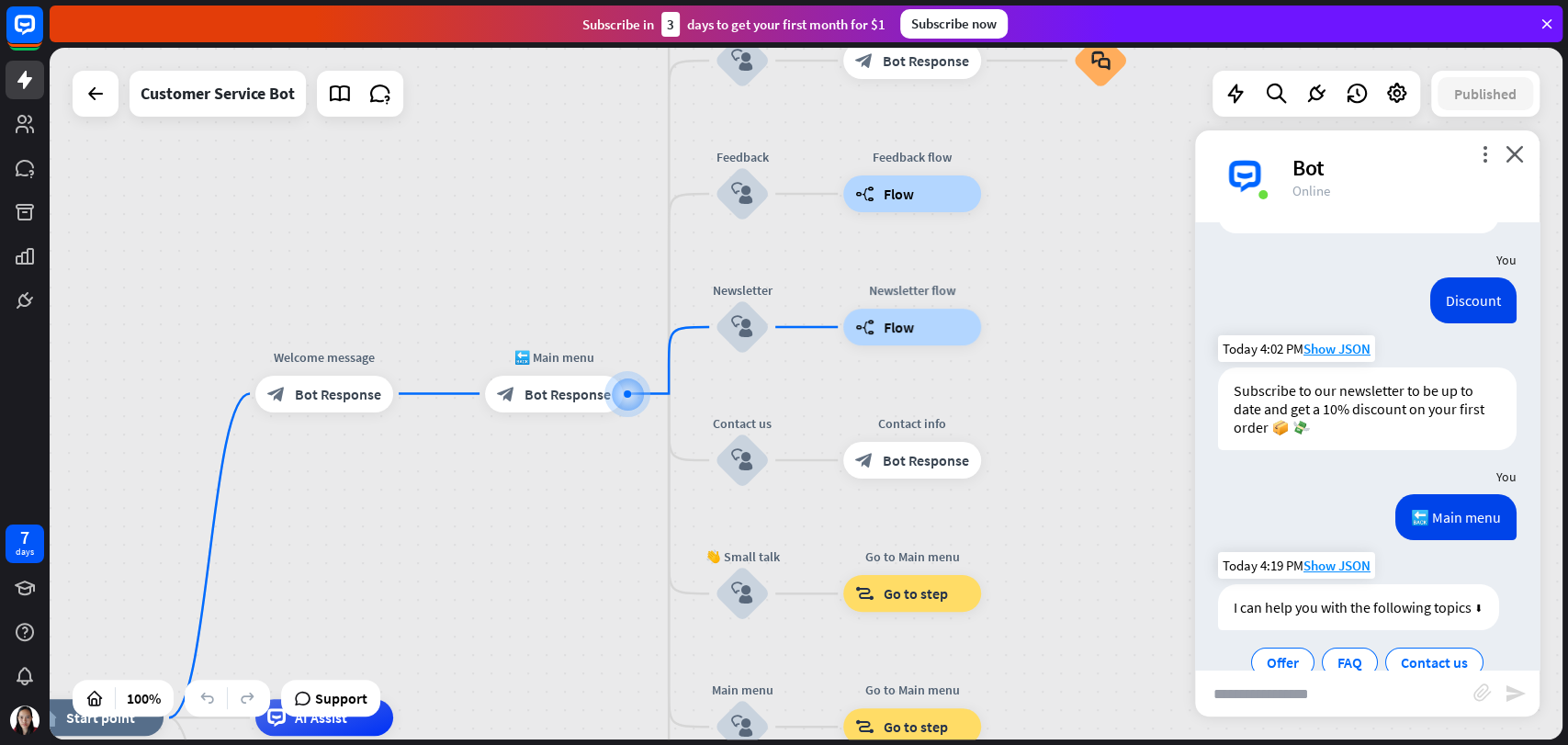 scroll, scrollTop: 255, scrollLeft: 0, axis: vertical 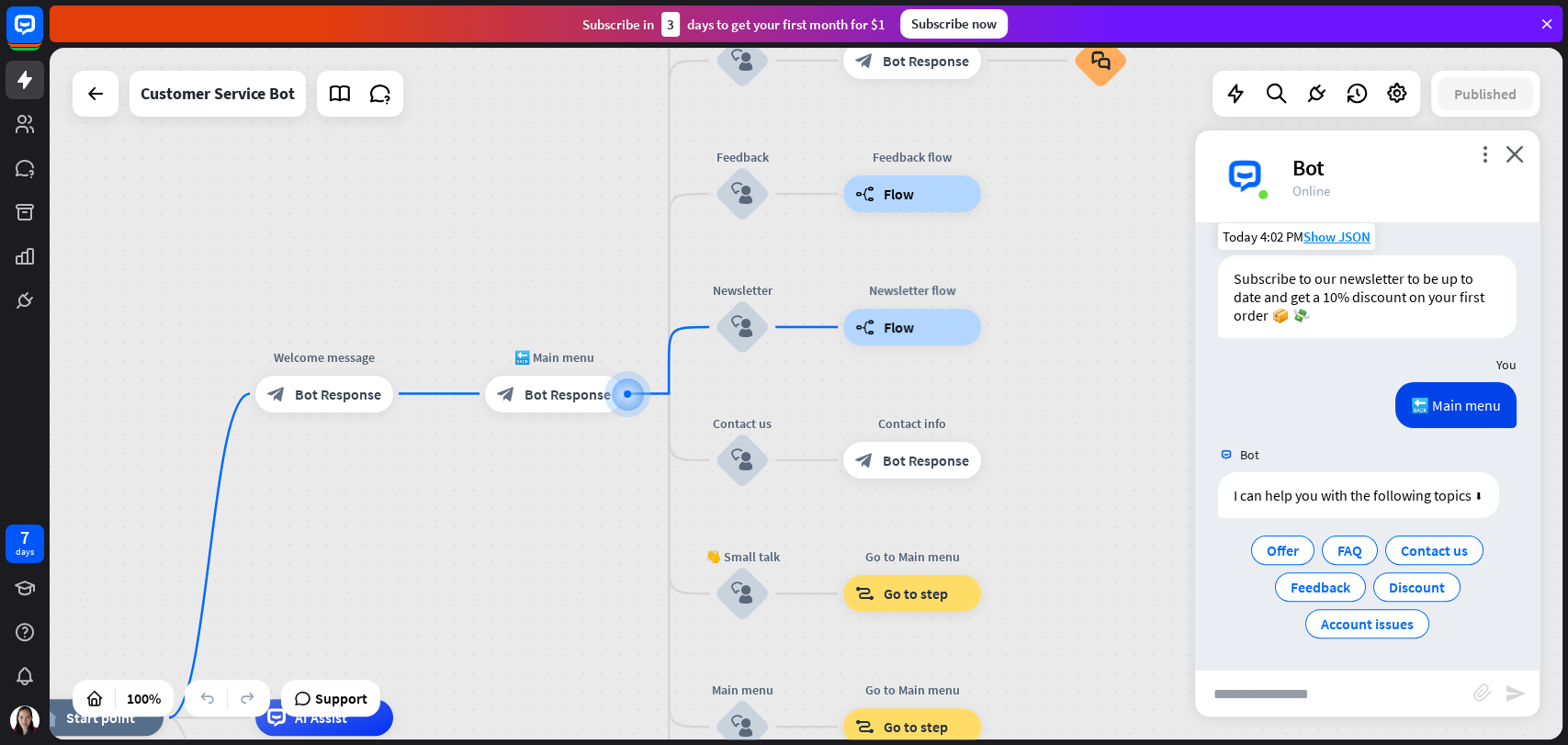 click at bounding box center (1334, 694) 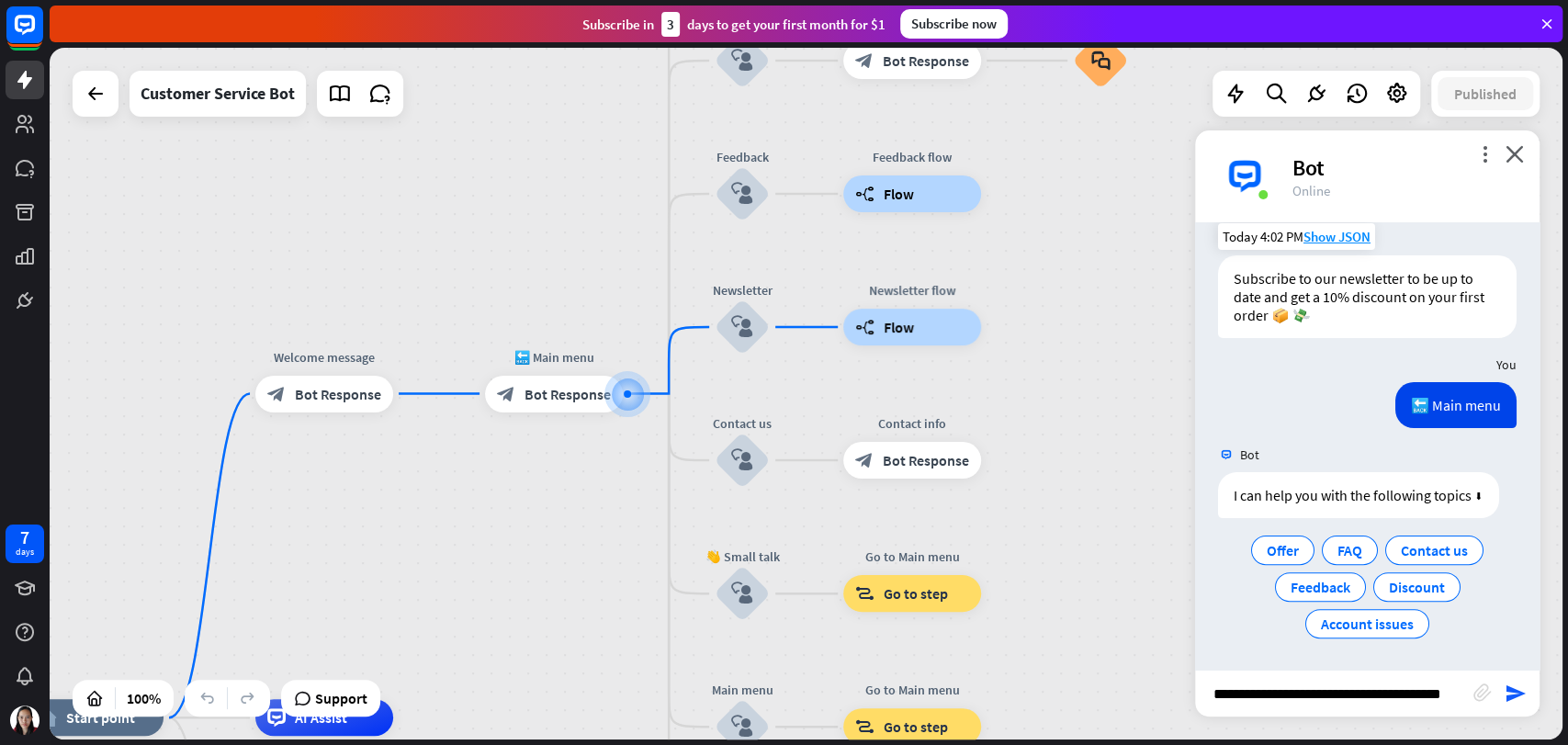 type on "**********" 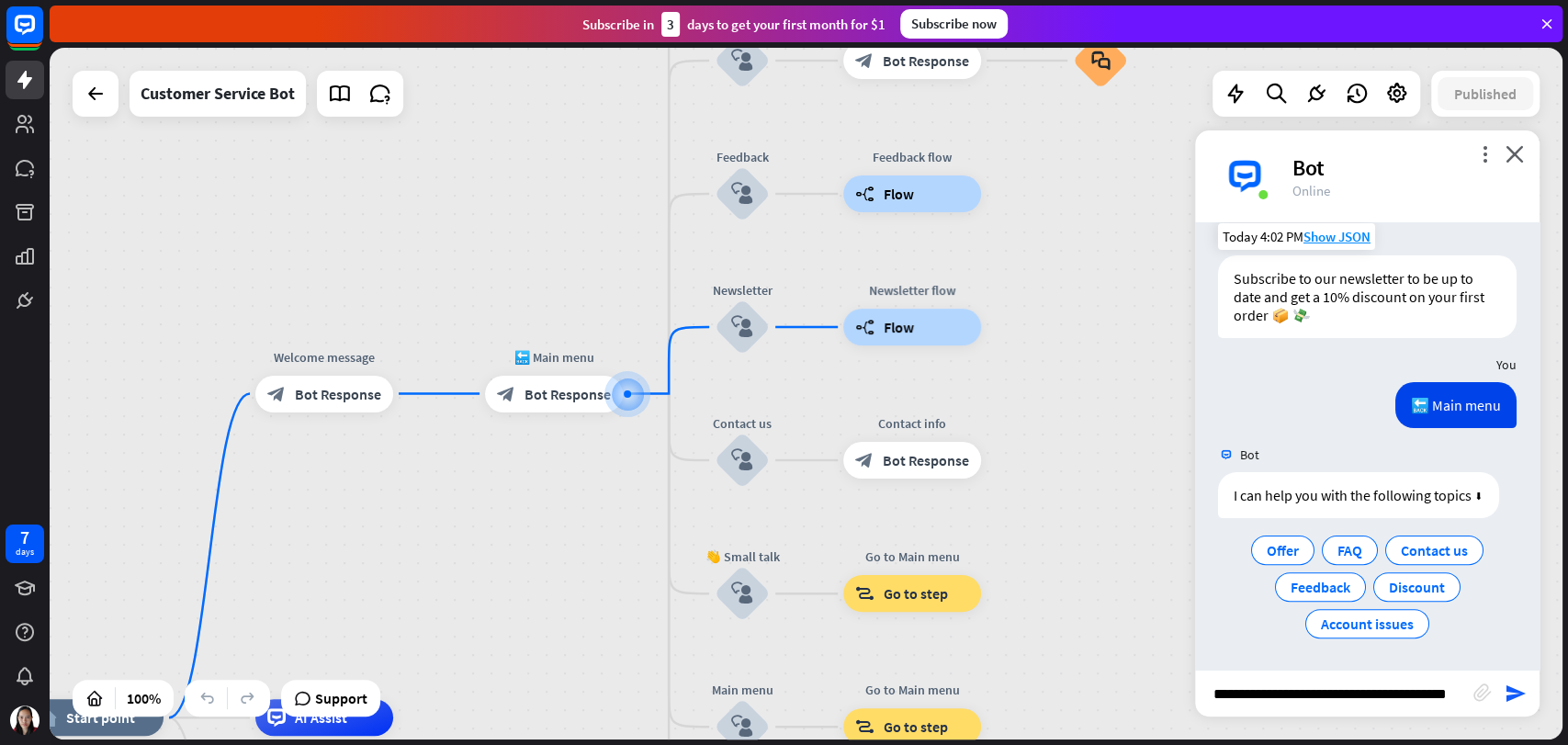 scroll, scrollTop: 0, scrollLeft: 28, axis: horizontal 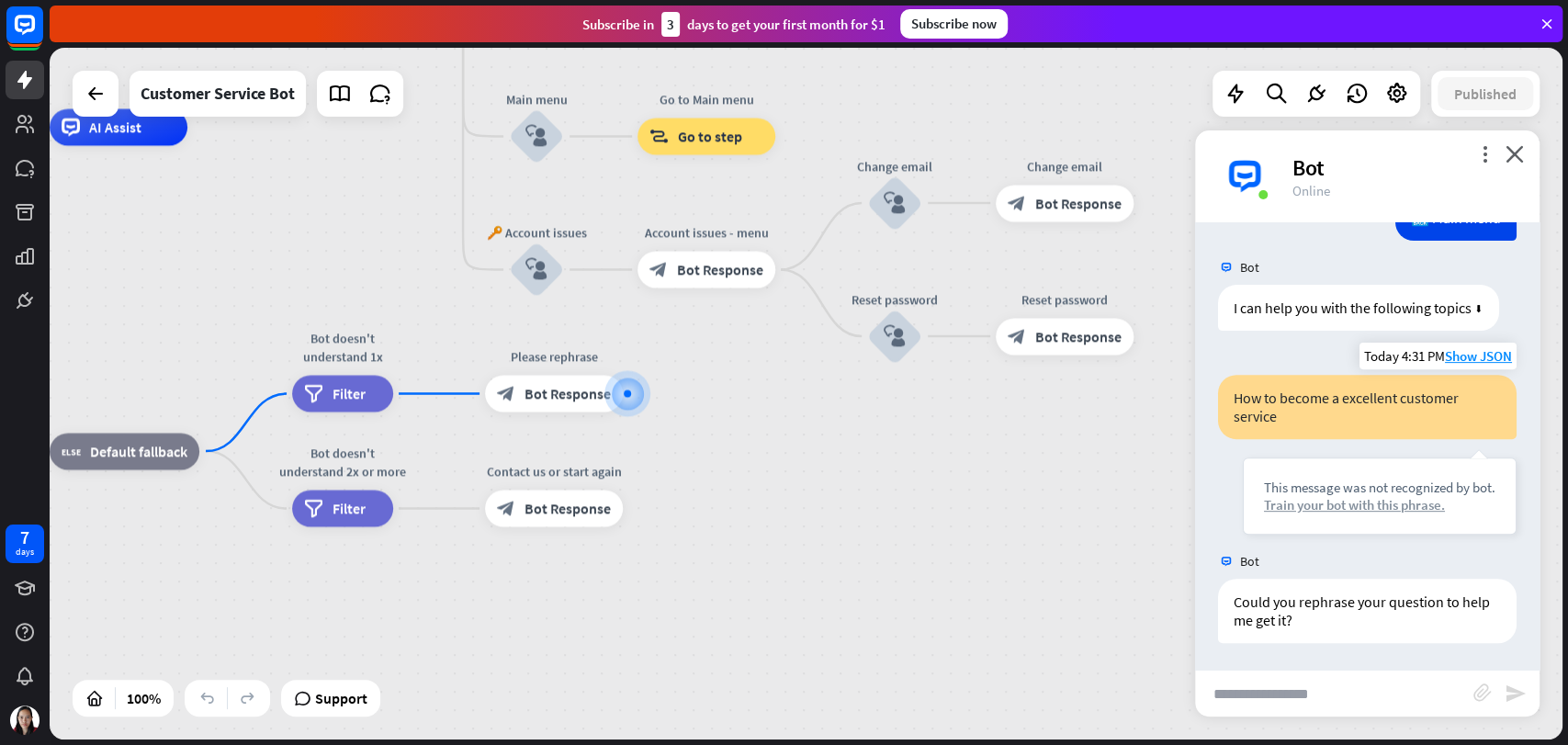 click on "Train your bot with this phrase." at bounding box center (1380, 504) 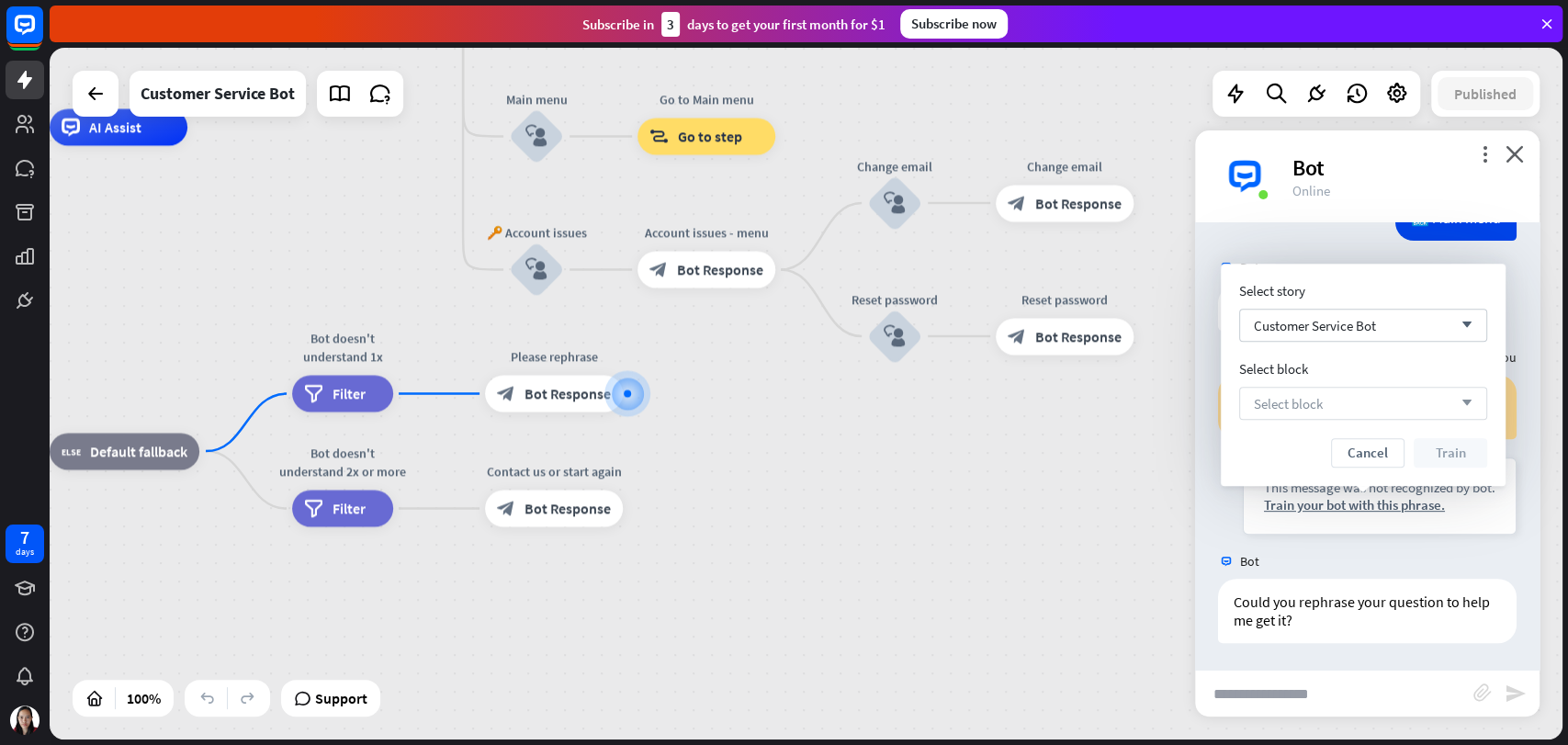 click on "Select block
arrow_down" at bounding box center (1363, 403) 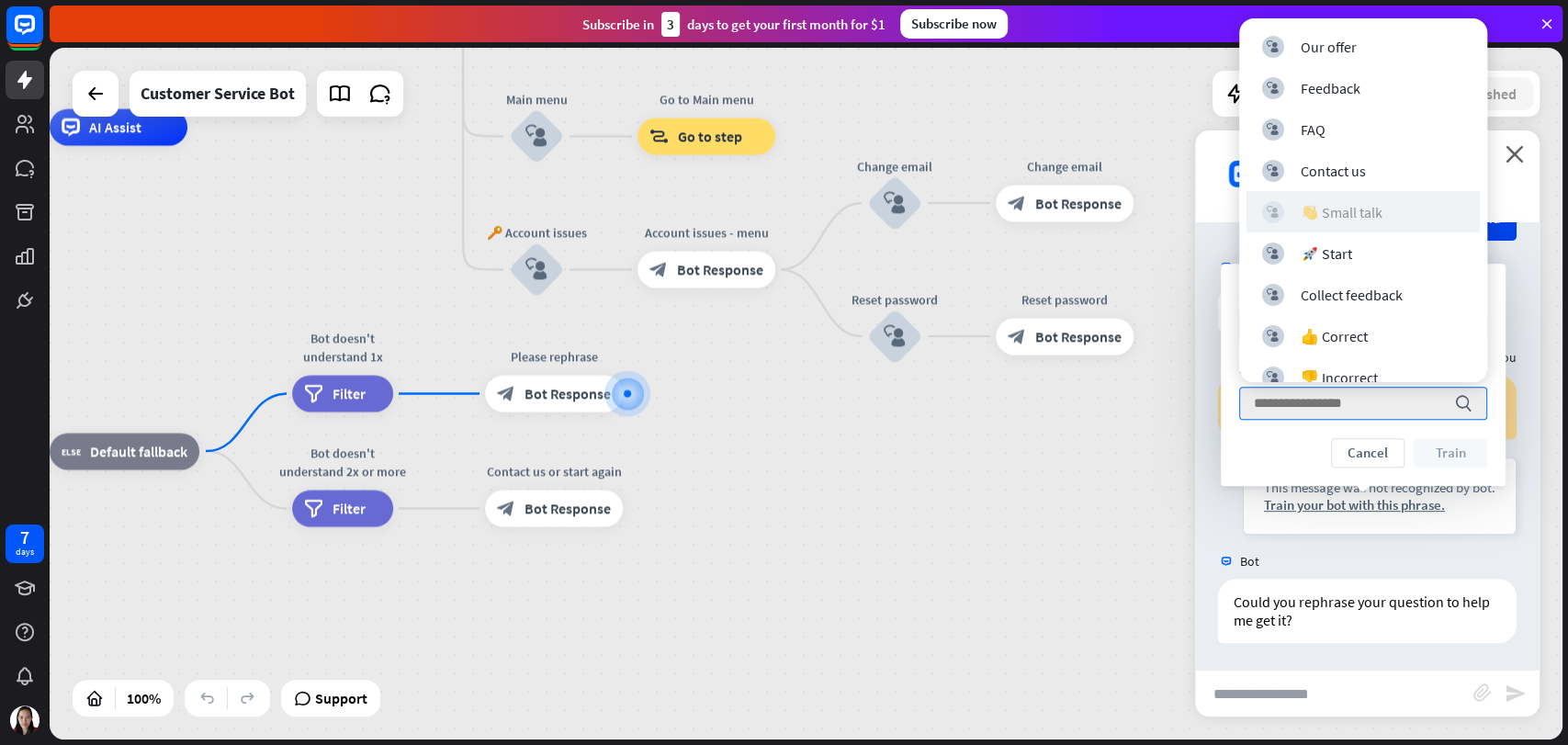 click on "👋 Small talk" at bounding box center [1341, 212] 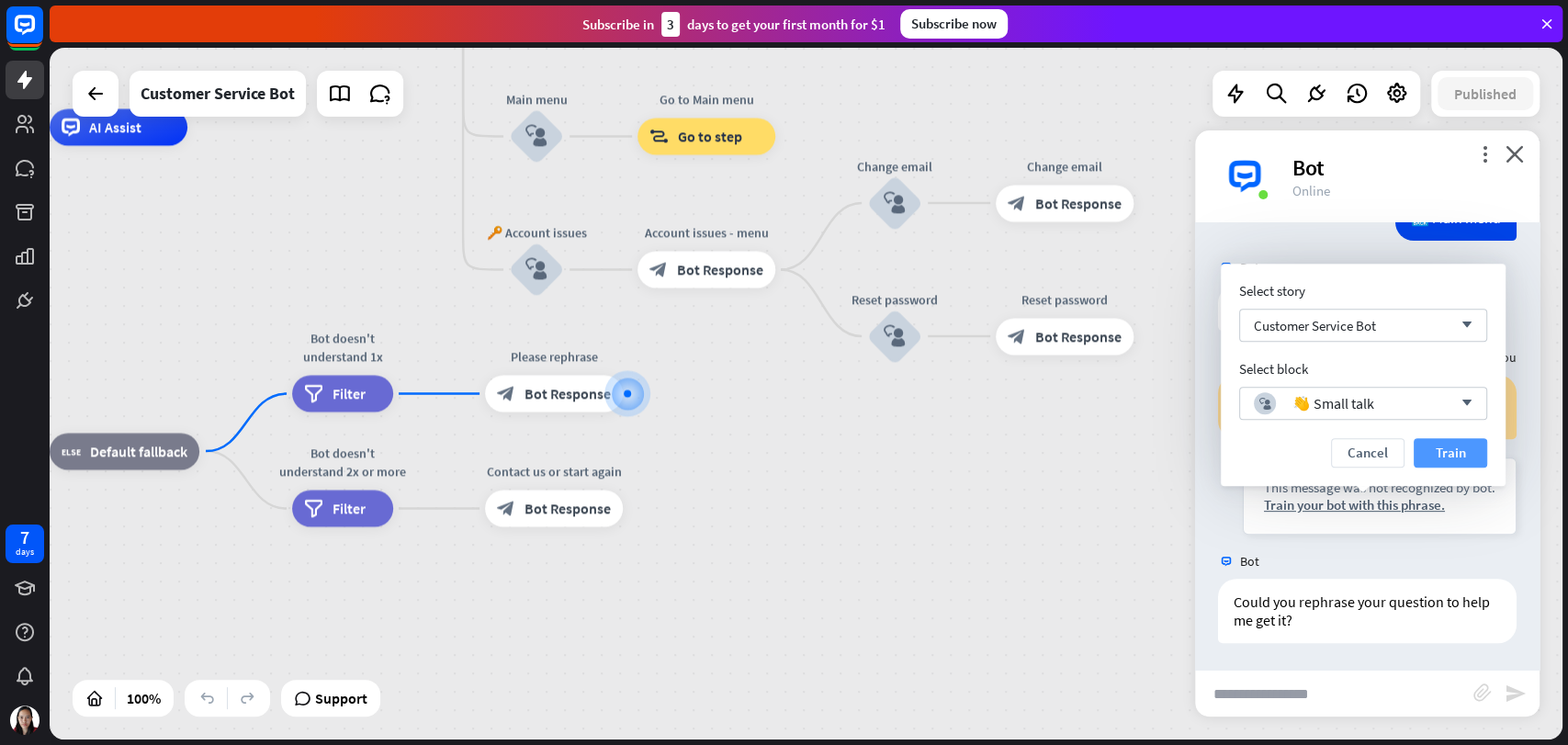 click on "Train" at bounding box center (1450, 453) 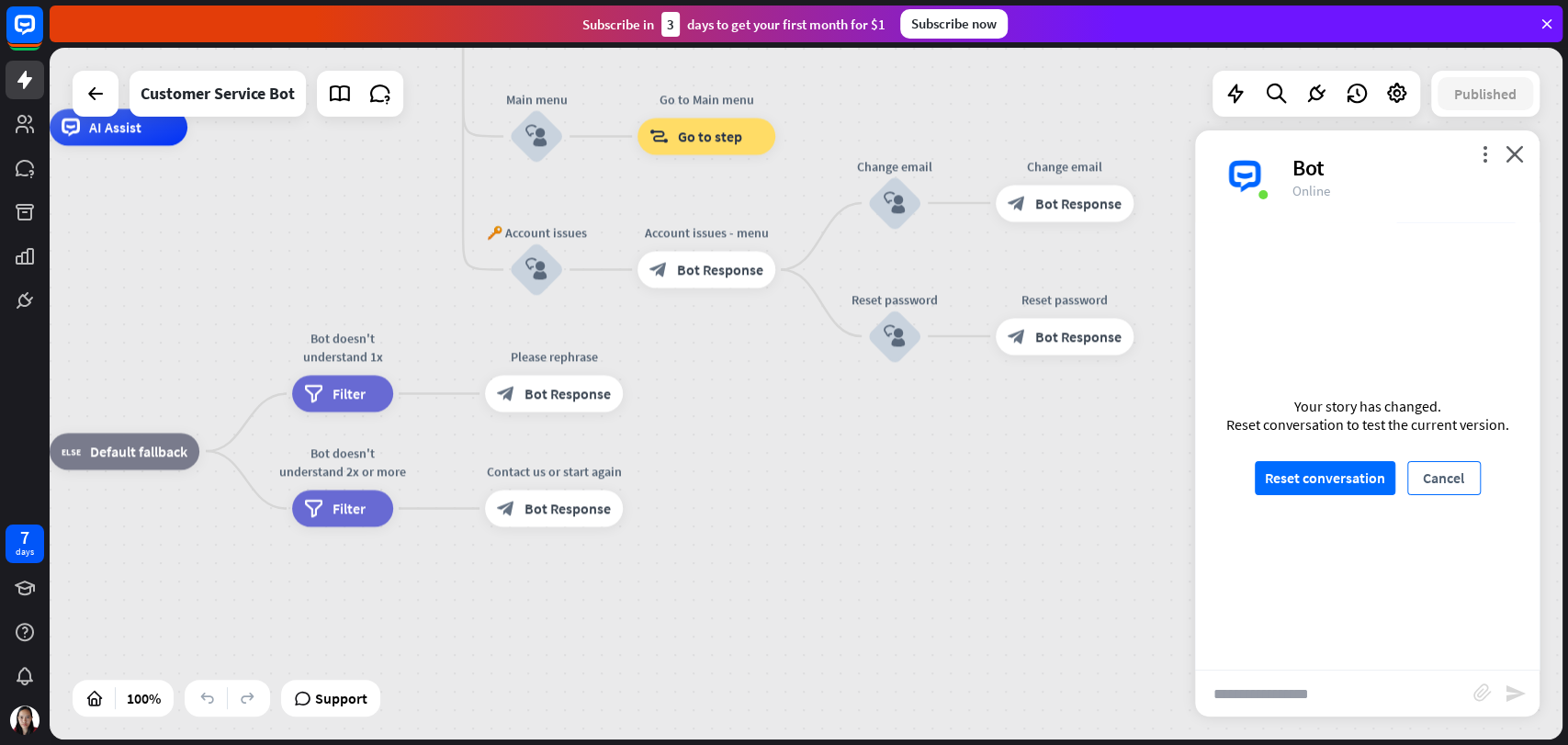 scroll, scrollTop: 426, scrollLeft: 0, axis: vertical 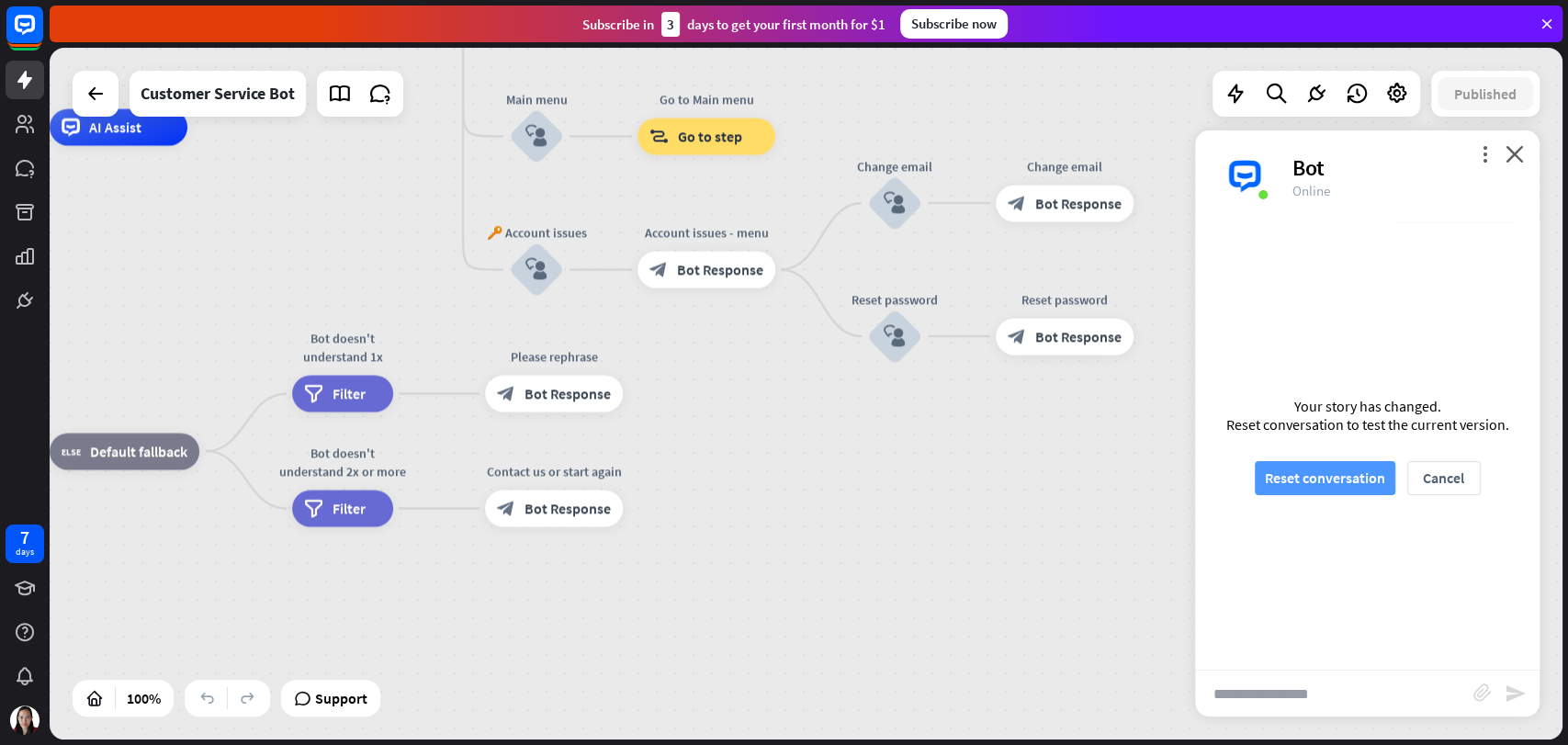 click on "Reset conversation" at bounding box center [1325, 478] 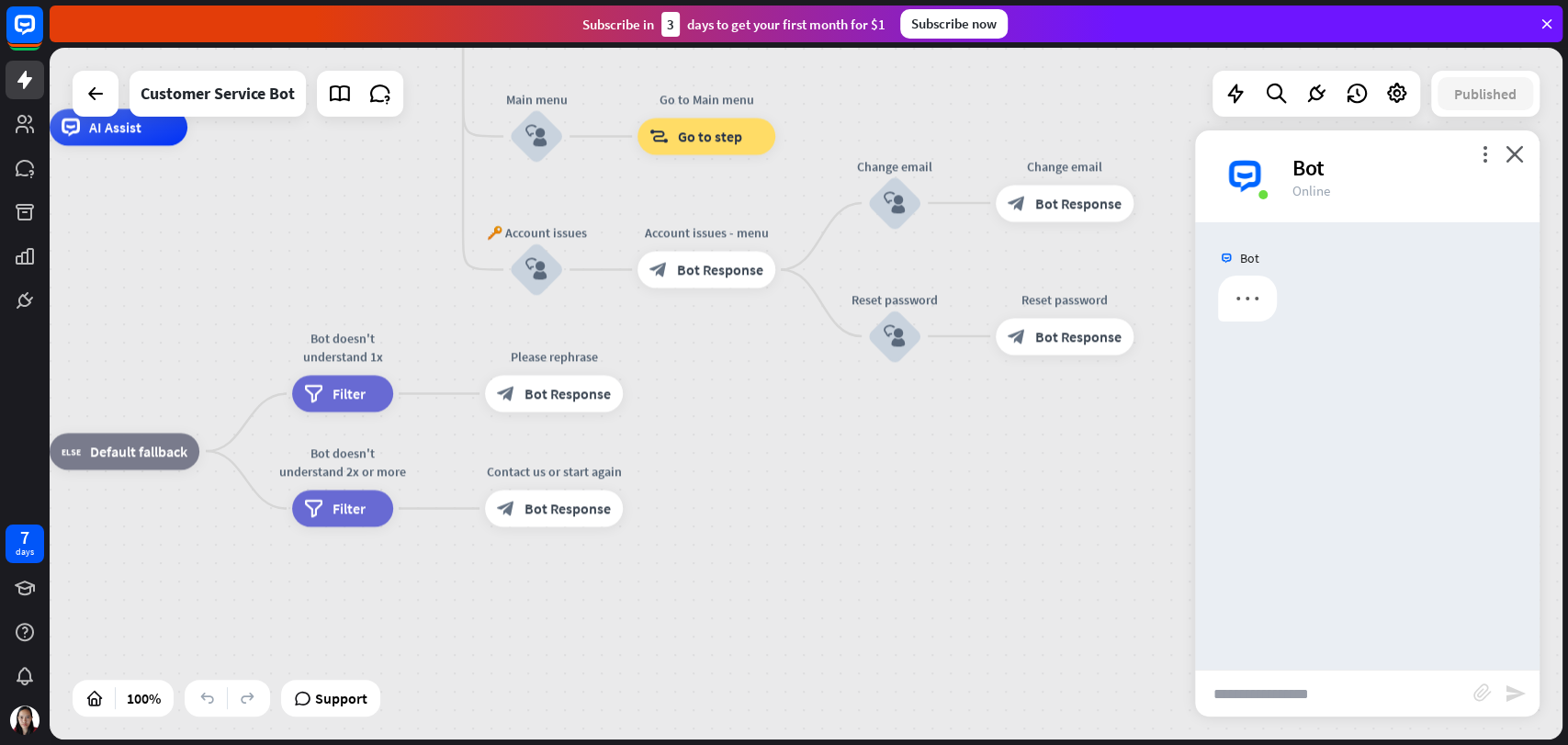 scroll, scrollTop: 0, scrollLeft: 0, axis: both 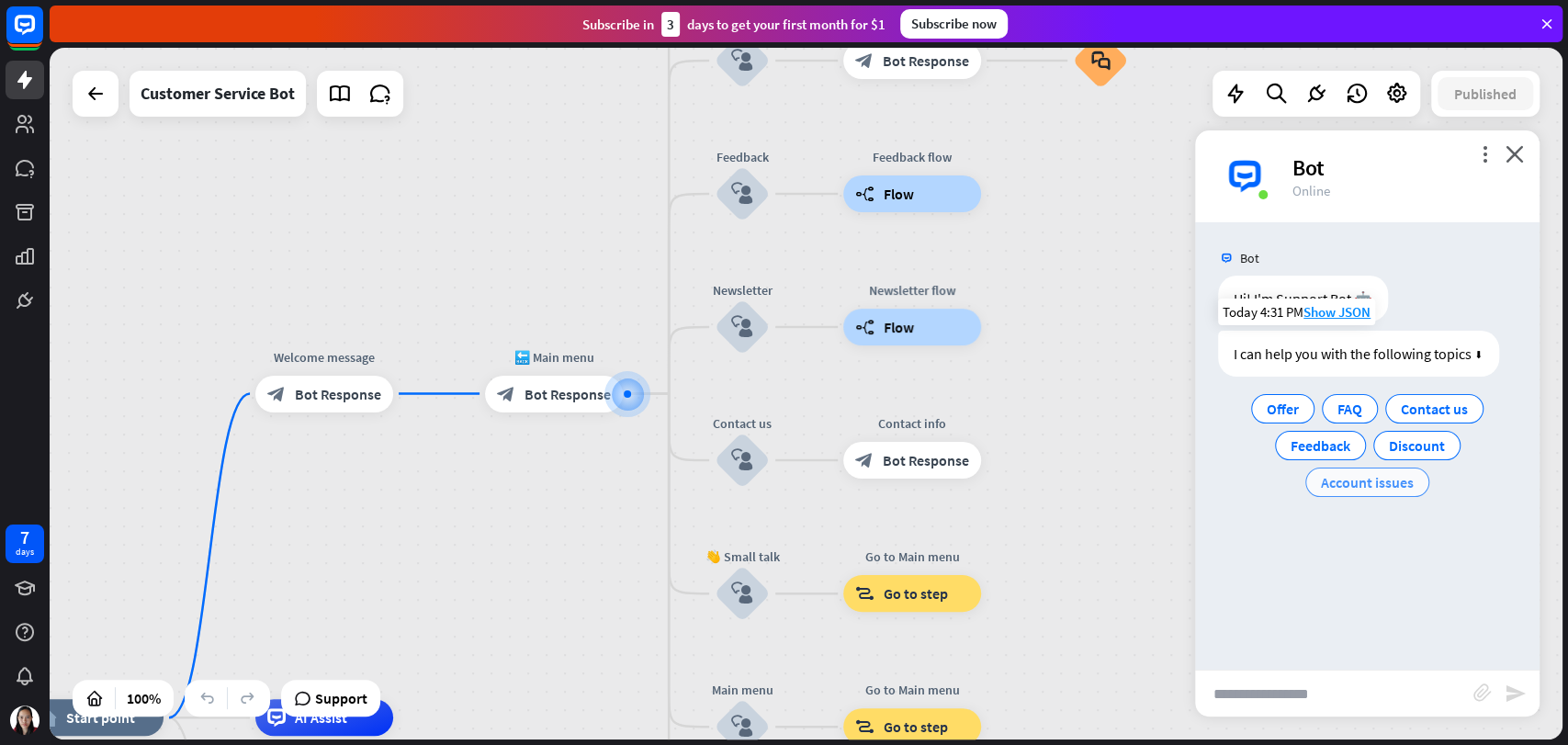 click on "Account issues" at bounding box center [1367, 482] 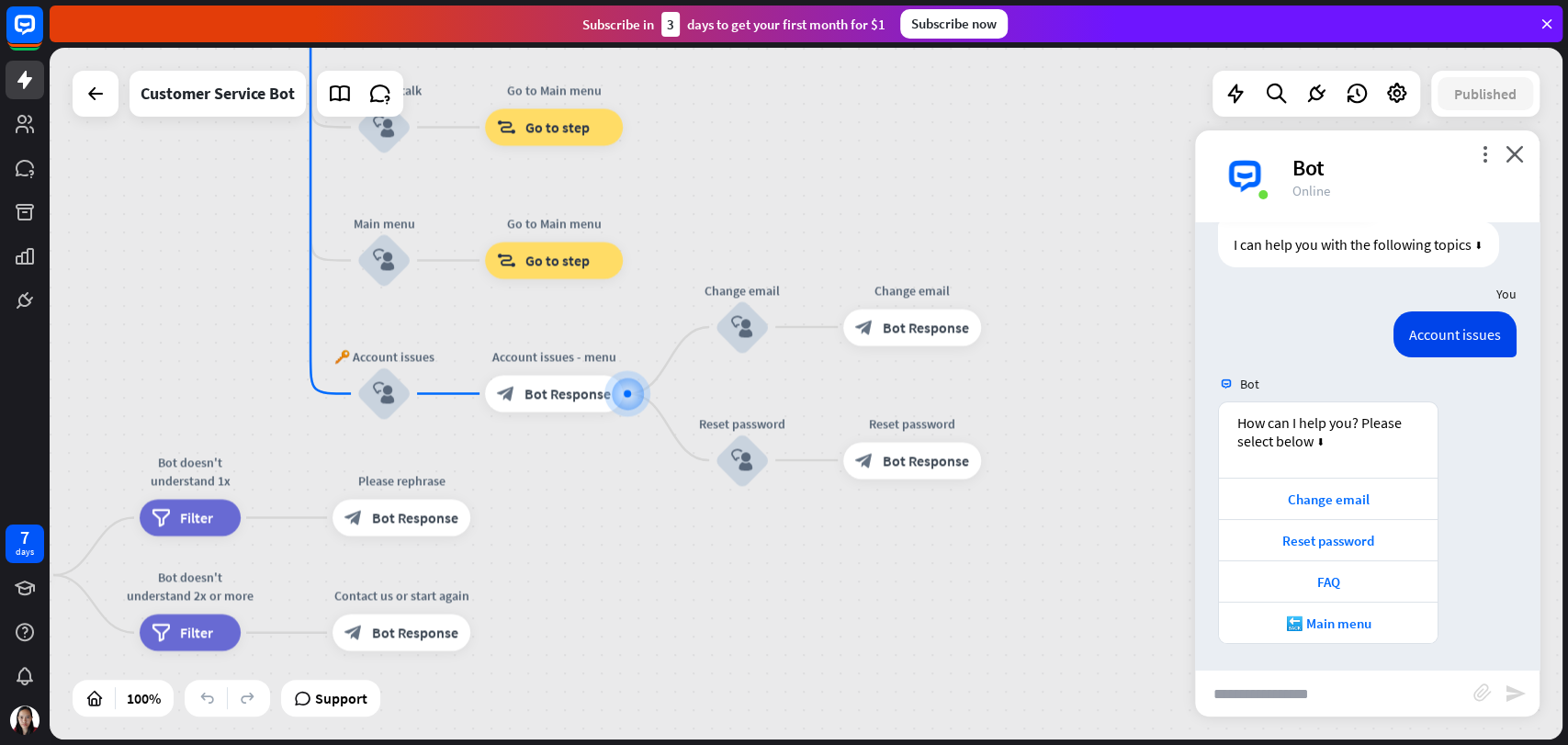 scroll, scrollTop: 110, scrollLeft: 0, axis: vertical 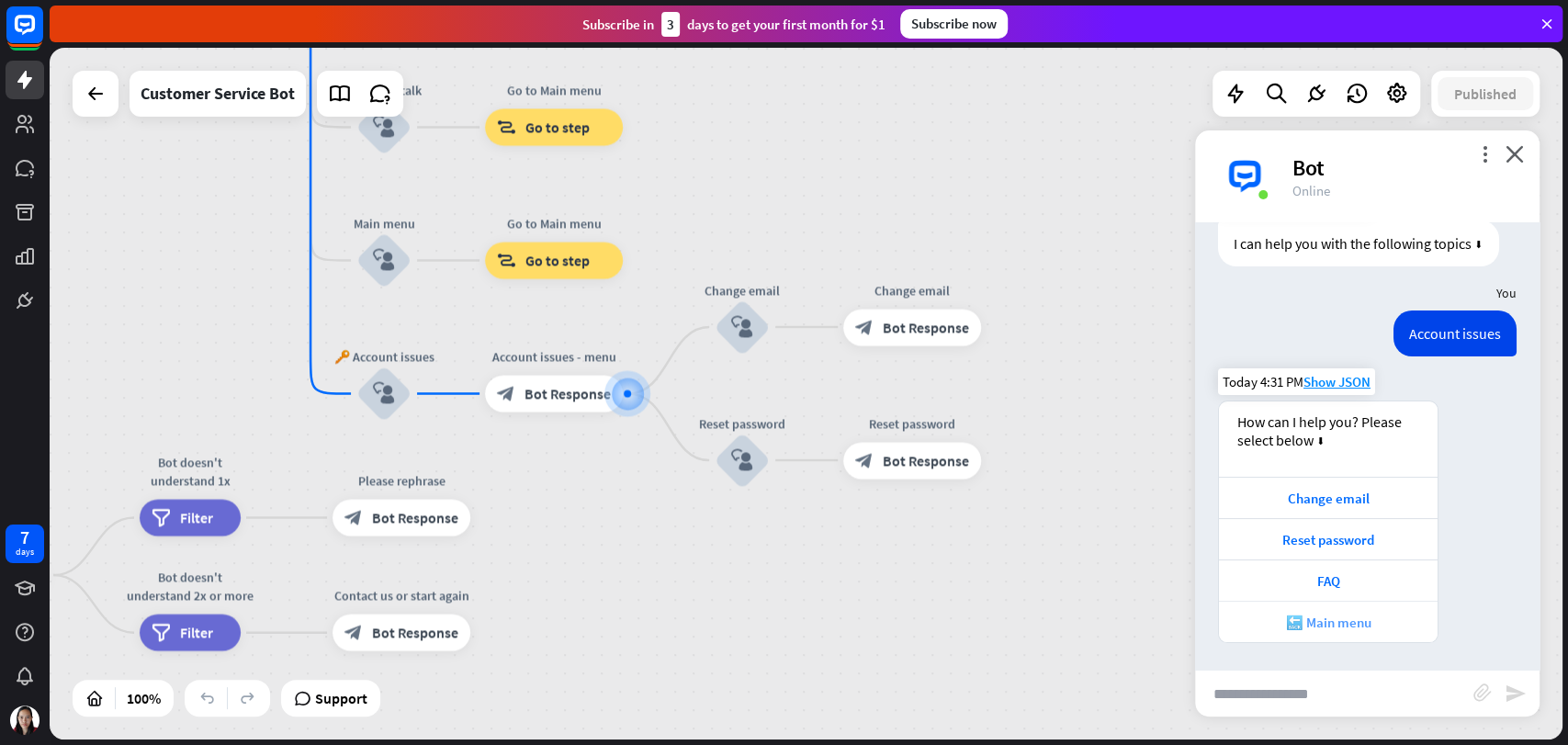 click on "🔙 Main menu" at bounding box center (1328, 622) 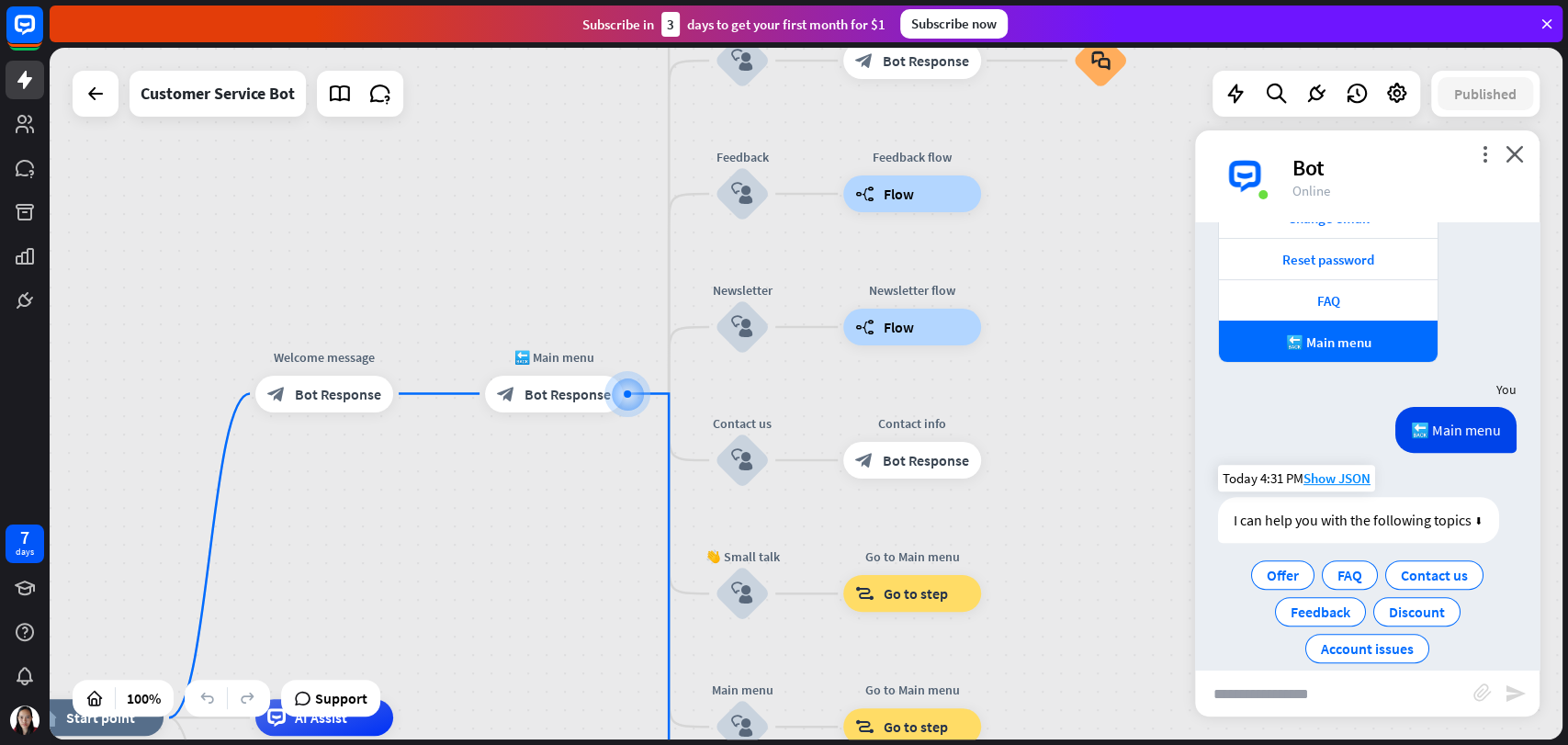 scroll, scrollTop: 414, scrollLeft: 0, axis: vertical 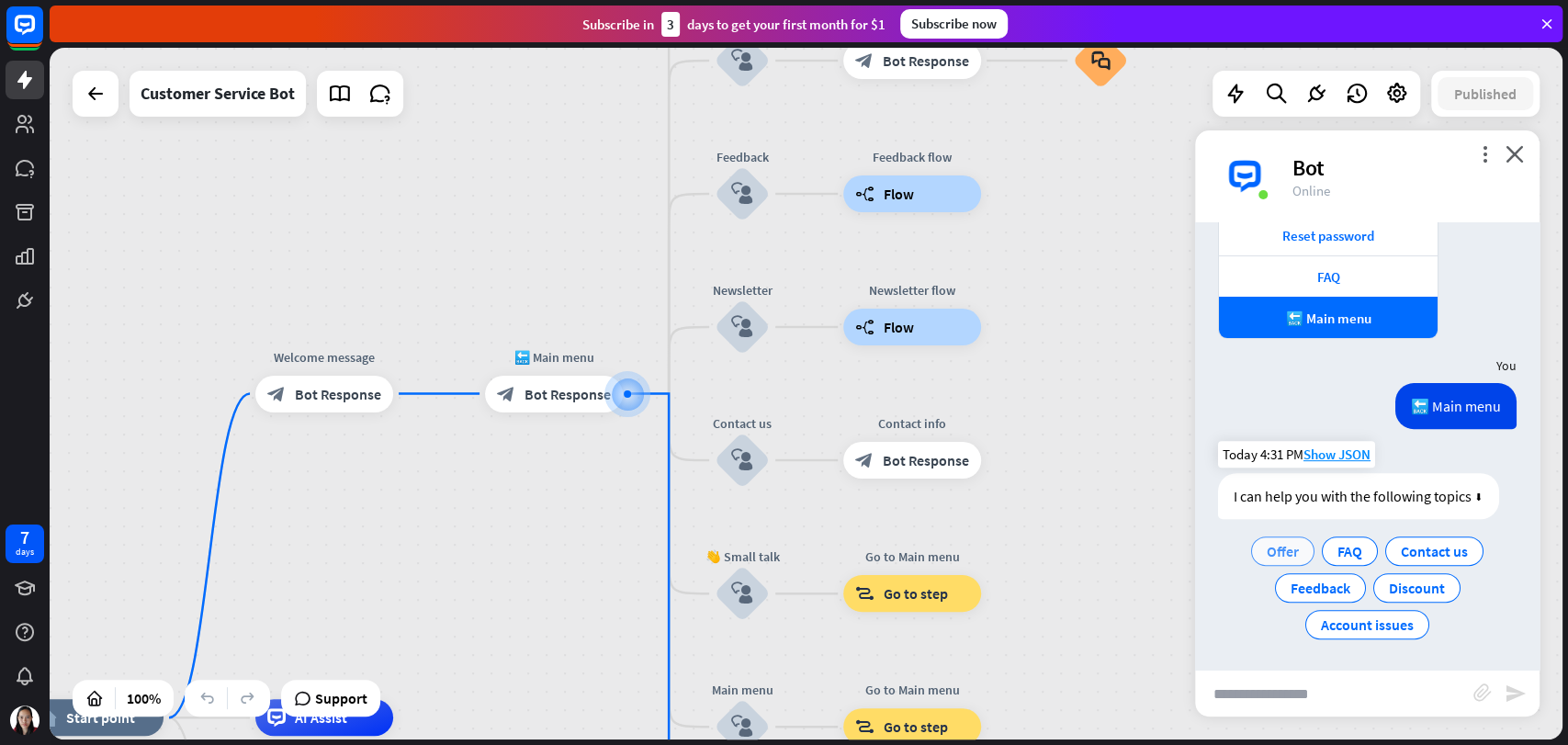 click on "Offer" at bounding box center (1282, 551) 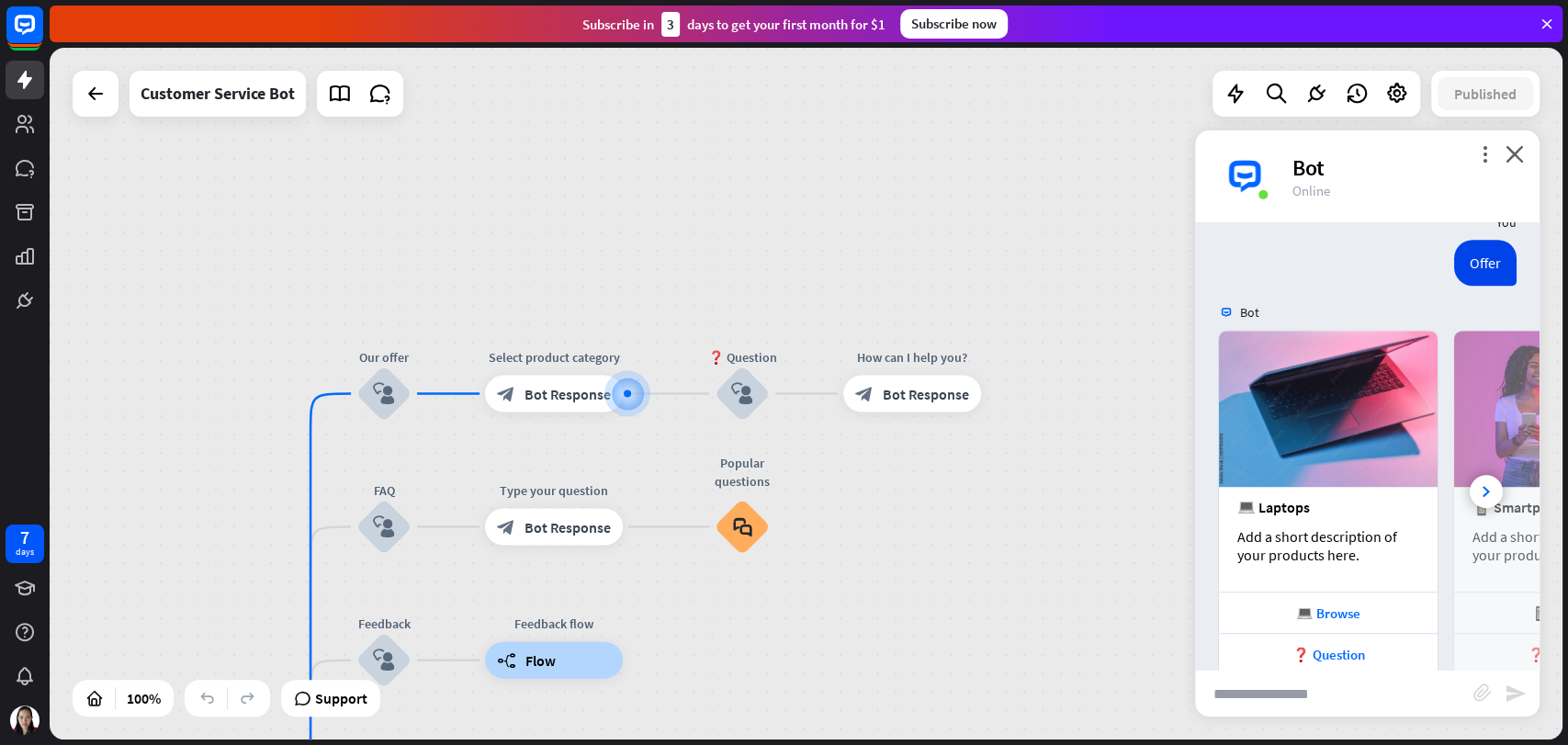 scroll, scrollTop: 811, scrollLeft: 0, axis: vertical 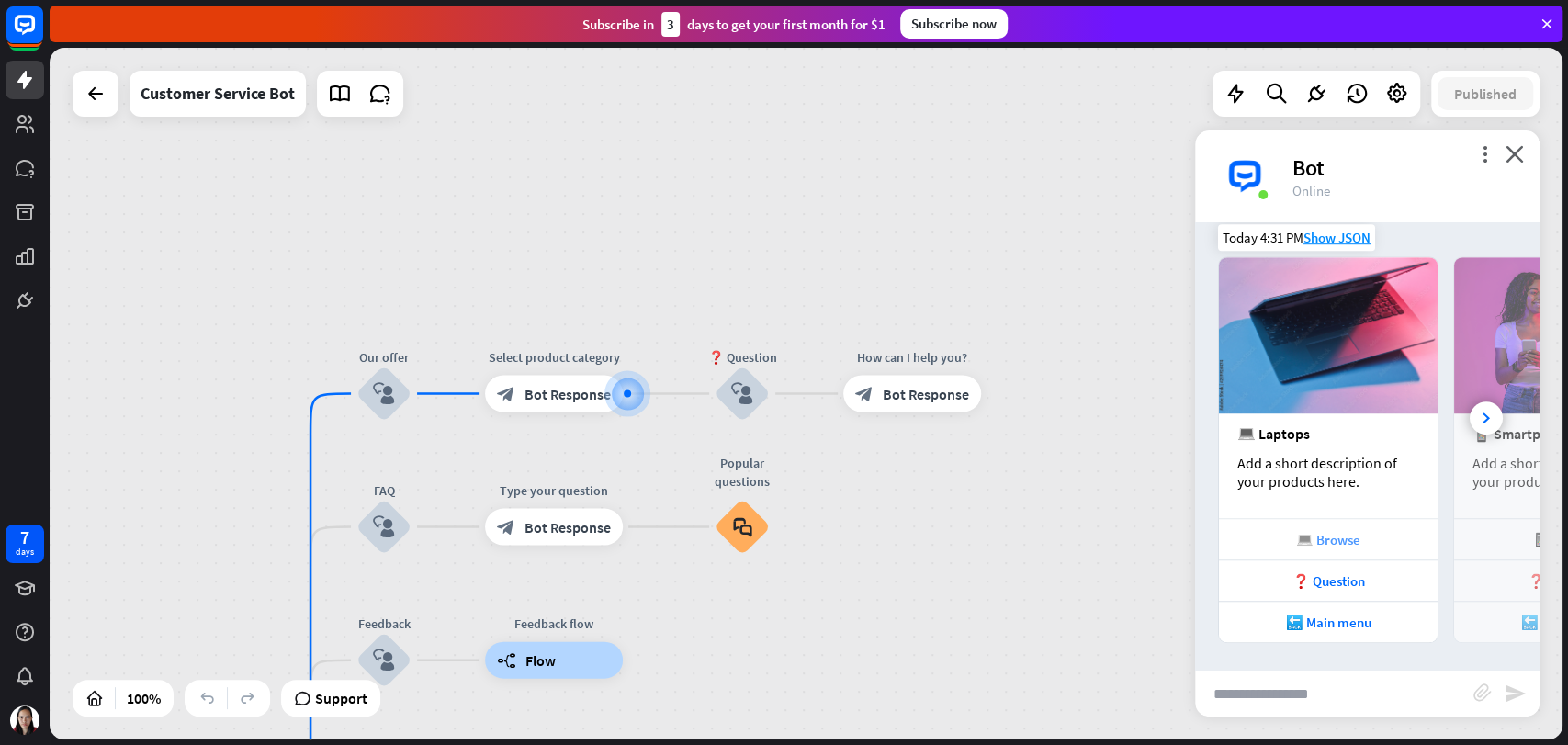 click on "💻 Browse" at bounding box center [1328, 539] 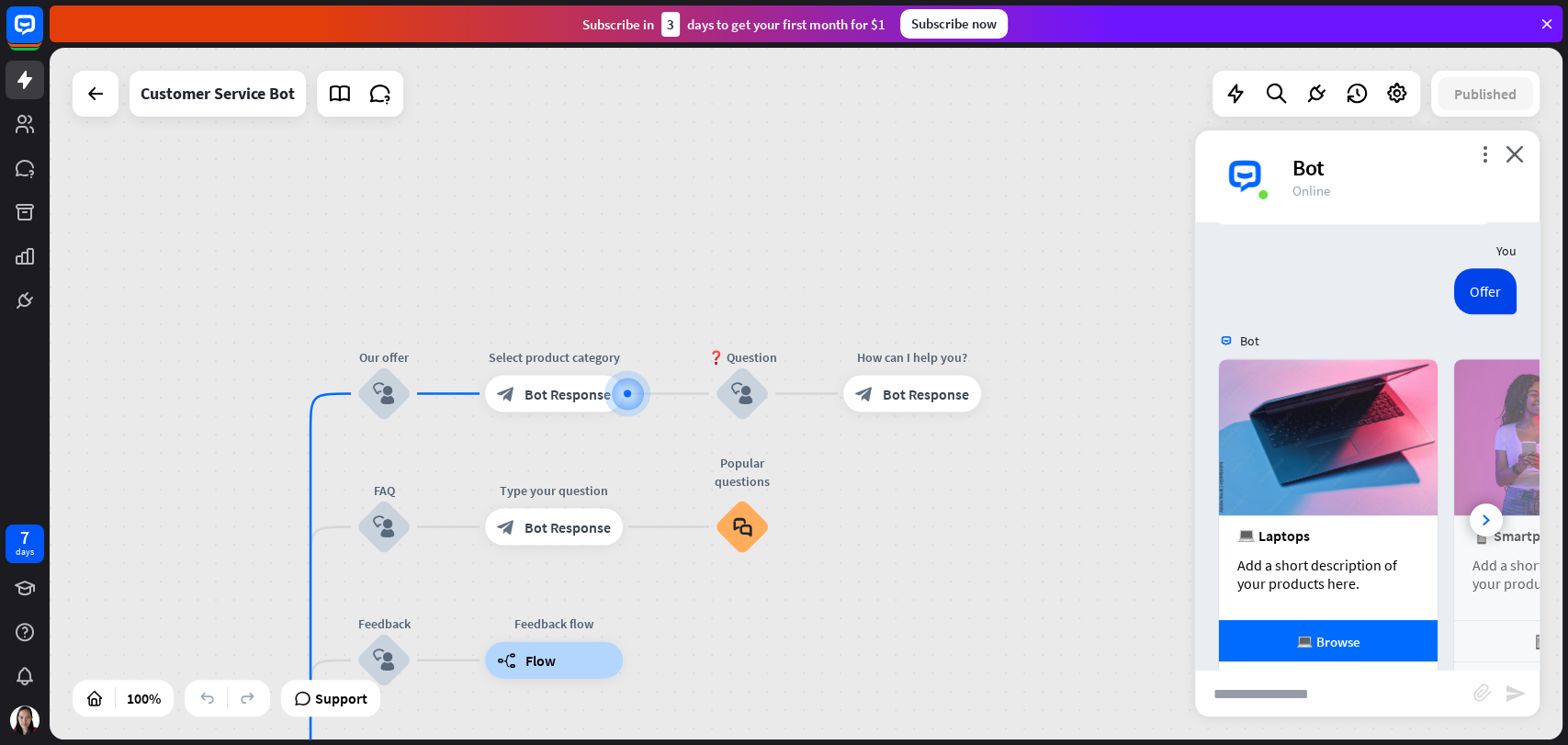 scroll, scrollTop: 607, scrollLeft: 0, axis: vertical 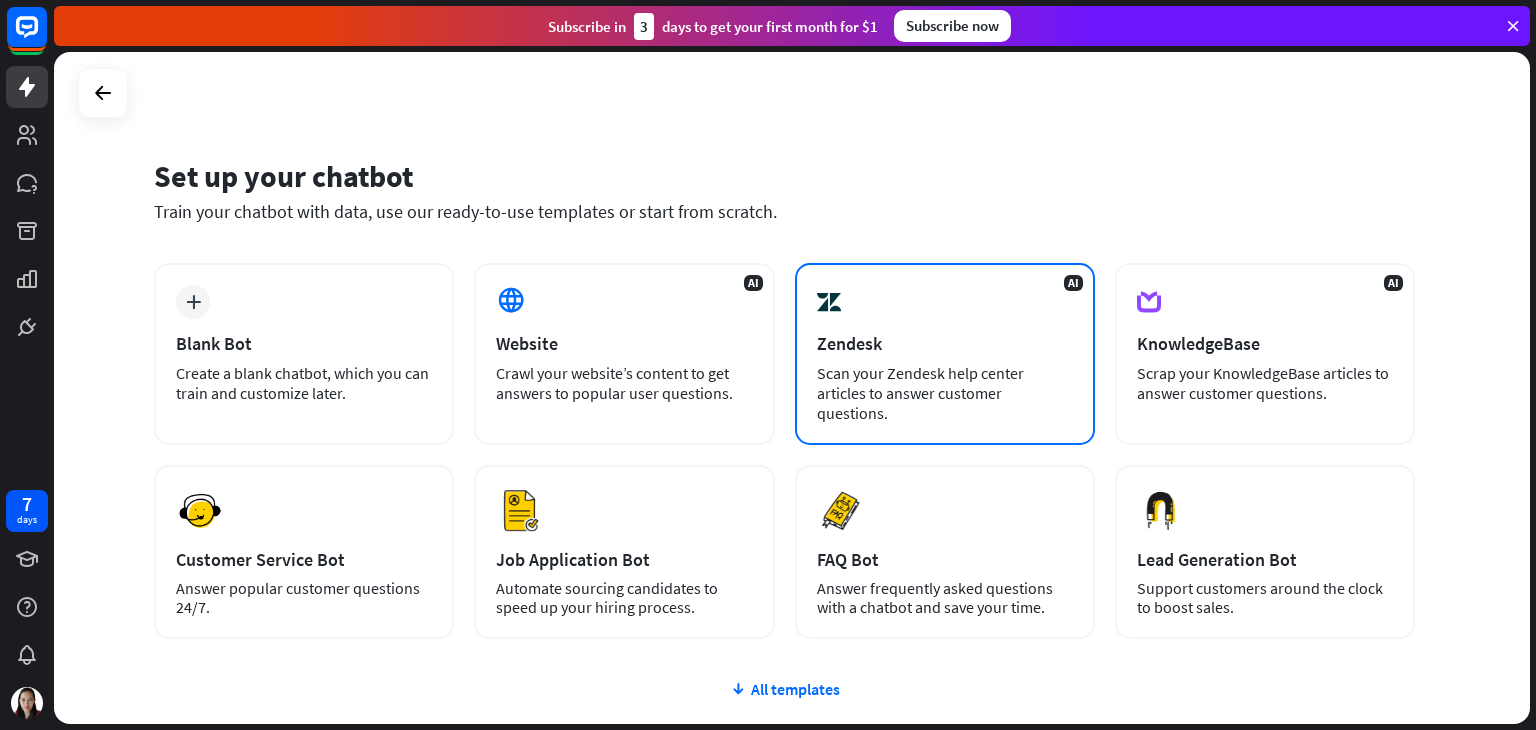 click on "Zendesk" at bounding box center [945, 343] 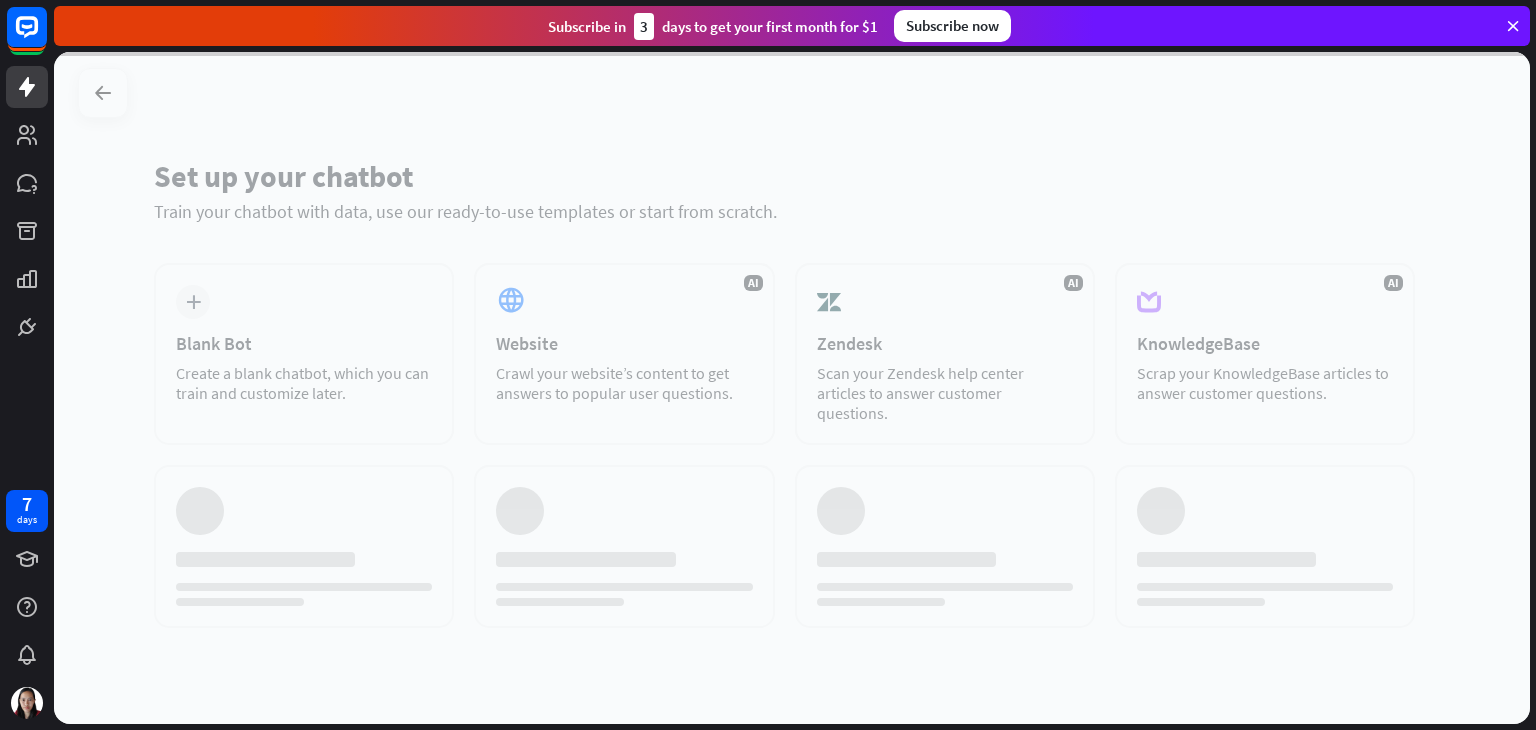 scroll, scrollTop: 0, scrollLeft: 0, axis: both 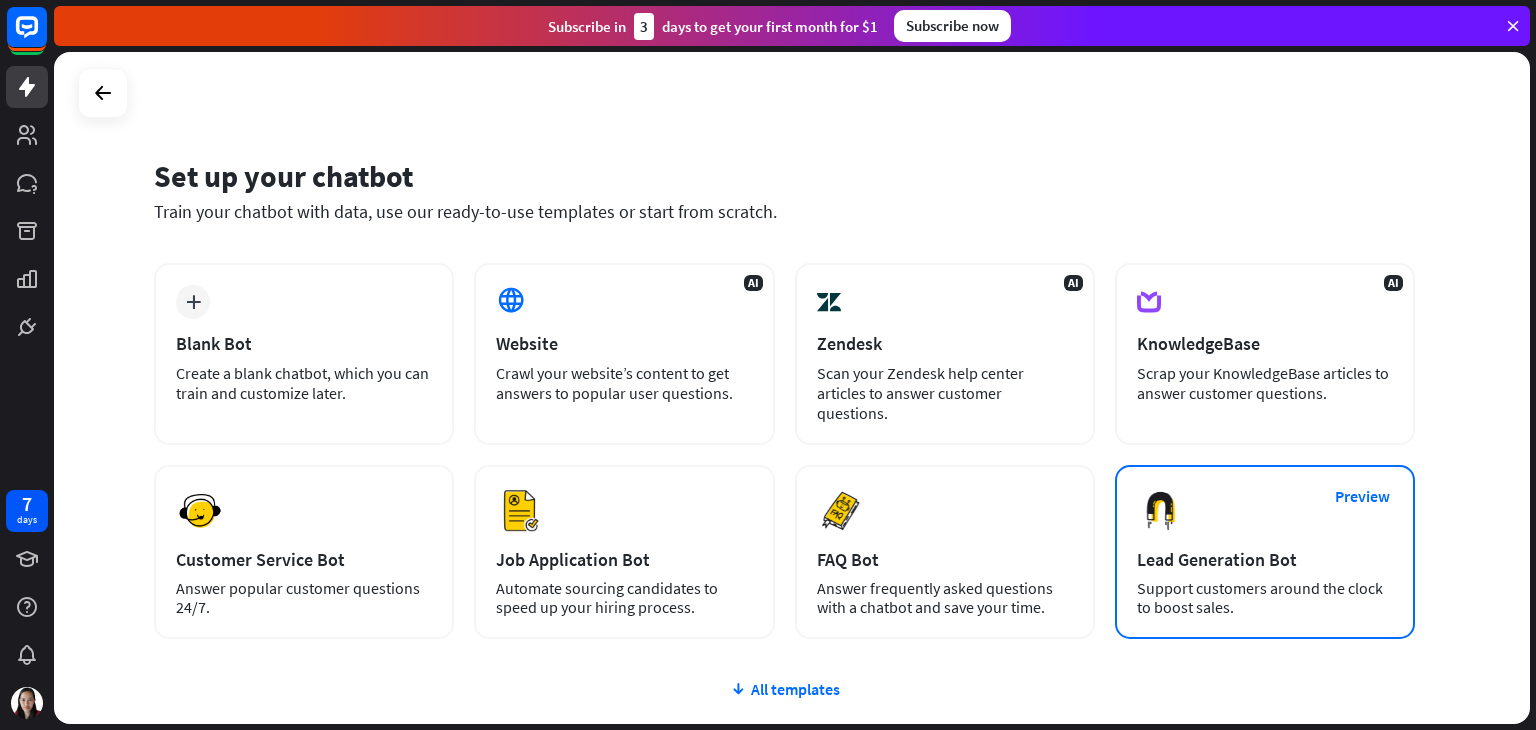click on "Preview
Lead Generation Bot
Support customers around the clock to boost sales." at bounding box center (1265, 552) 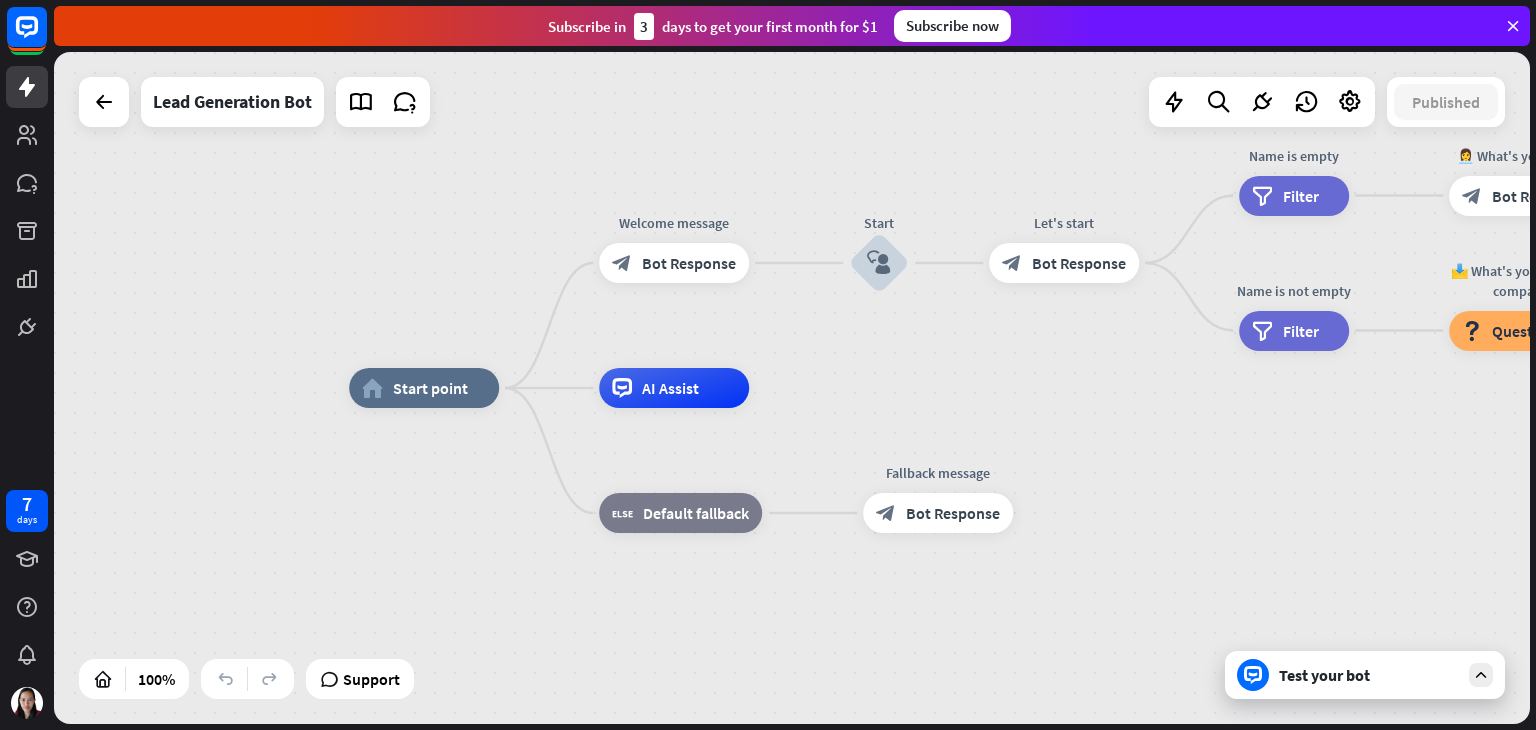 click on "Test your bot" at bounding box center (1365, 675) 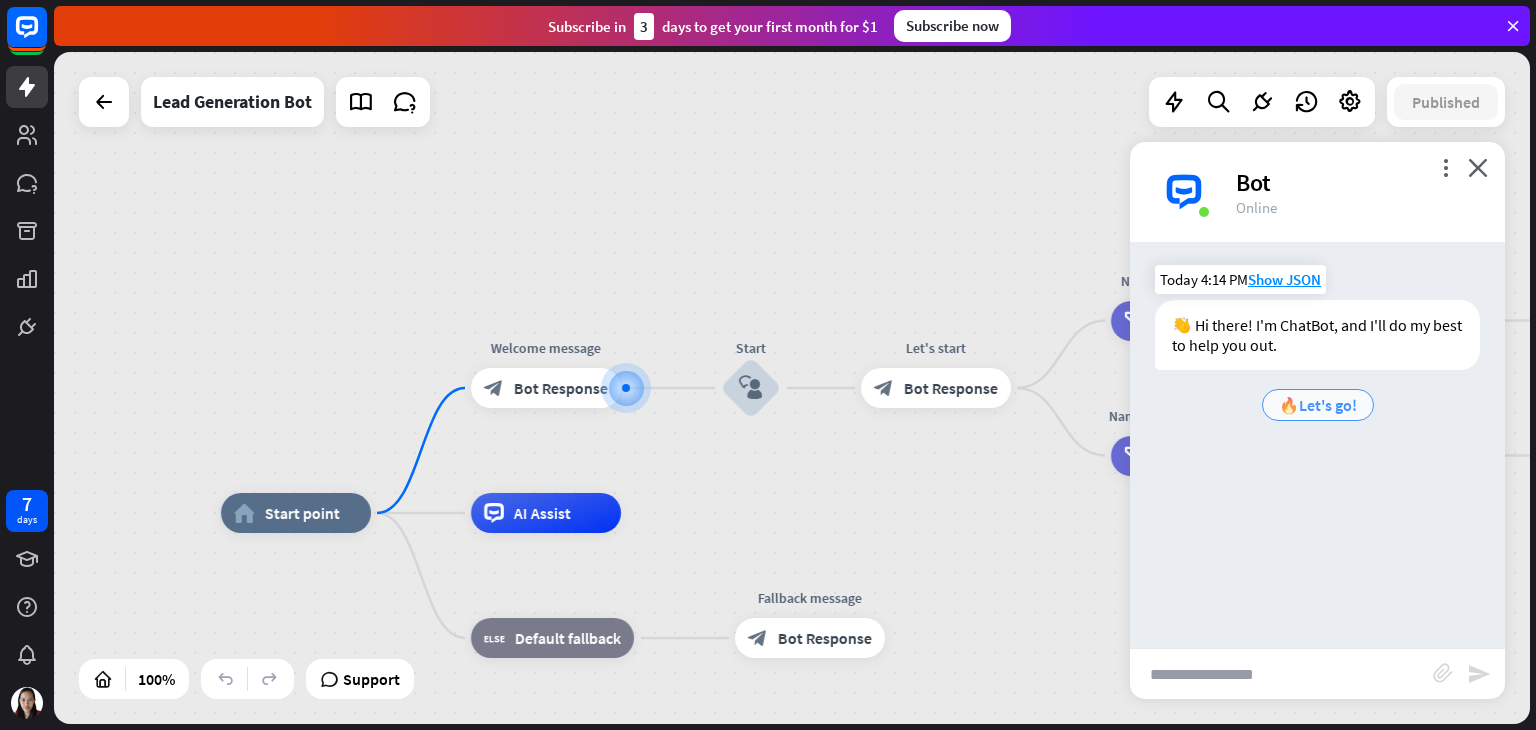 click on "🔥Let's go!" at bounding box center [1318, 405] 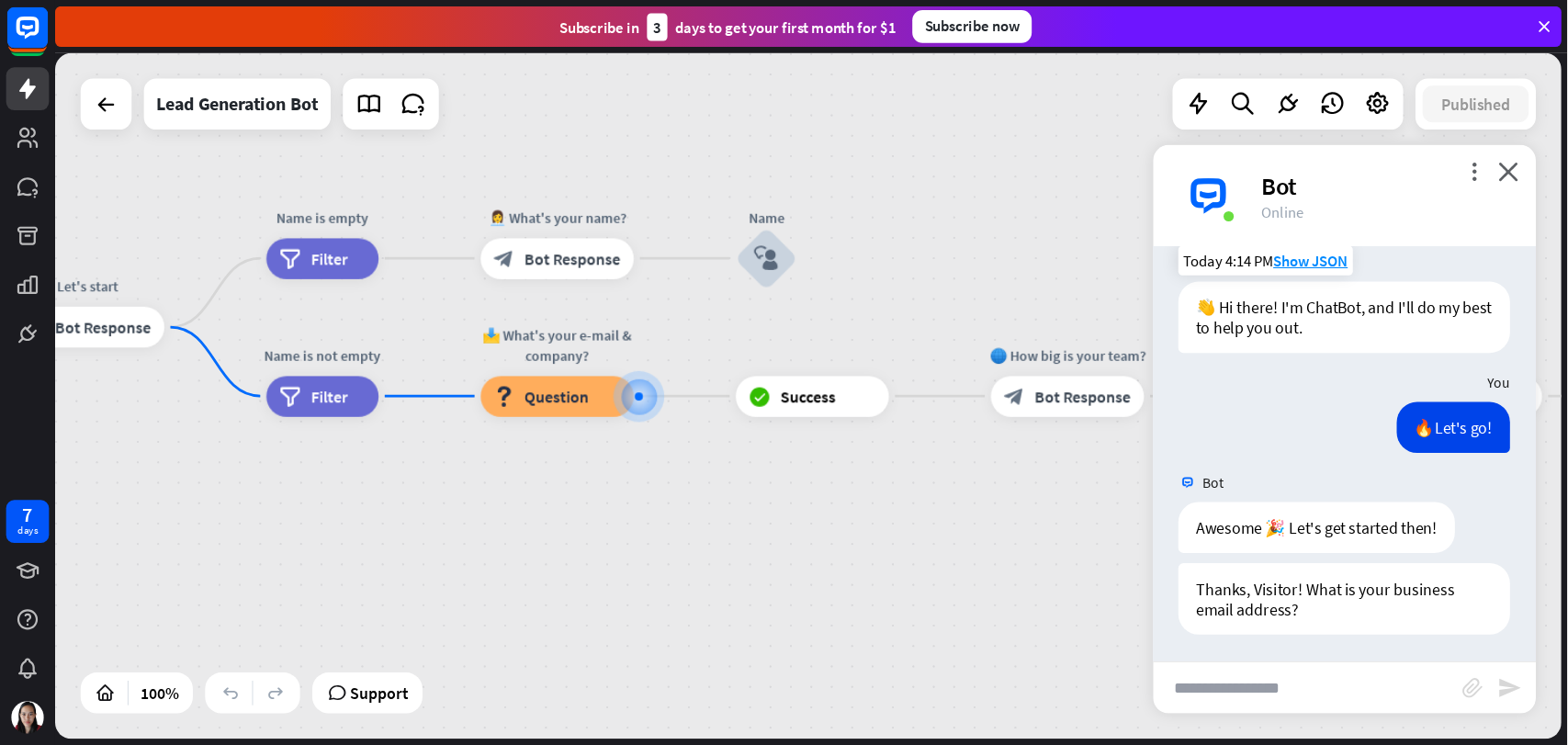 scroll, scrollTop: 26, scrollLeft: 0, axis: vertical 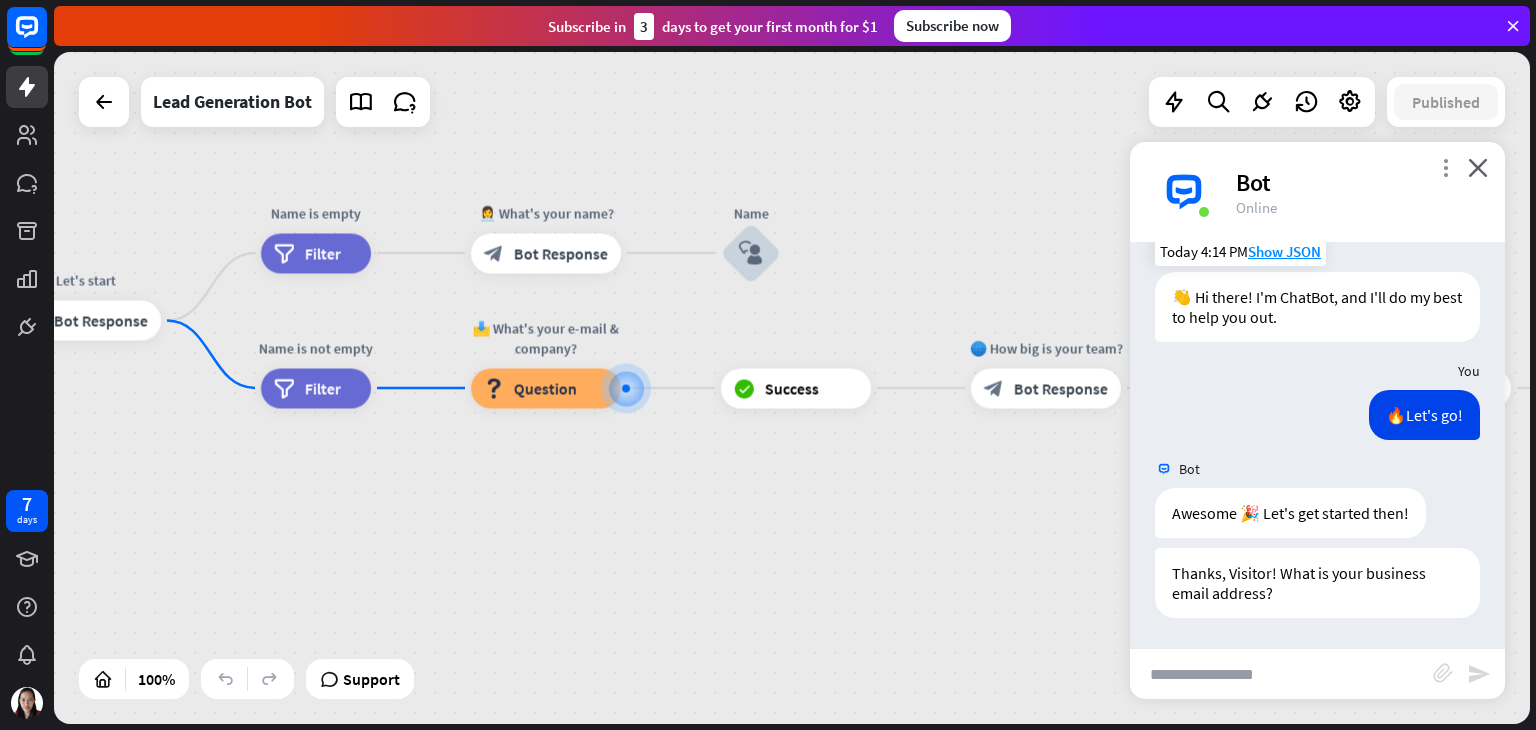 click on "more_vert" at bounding box center (1445, 167) 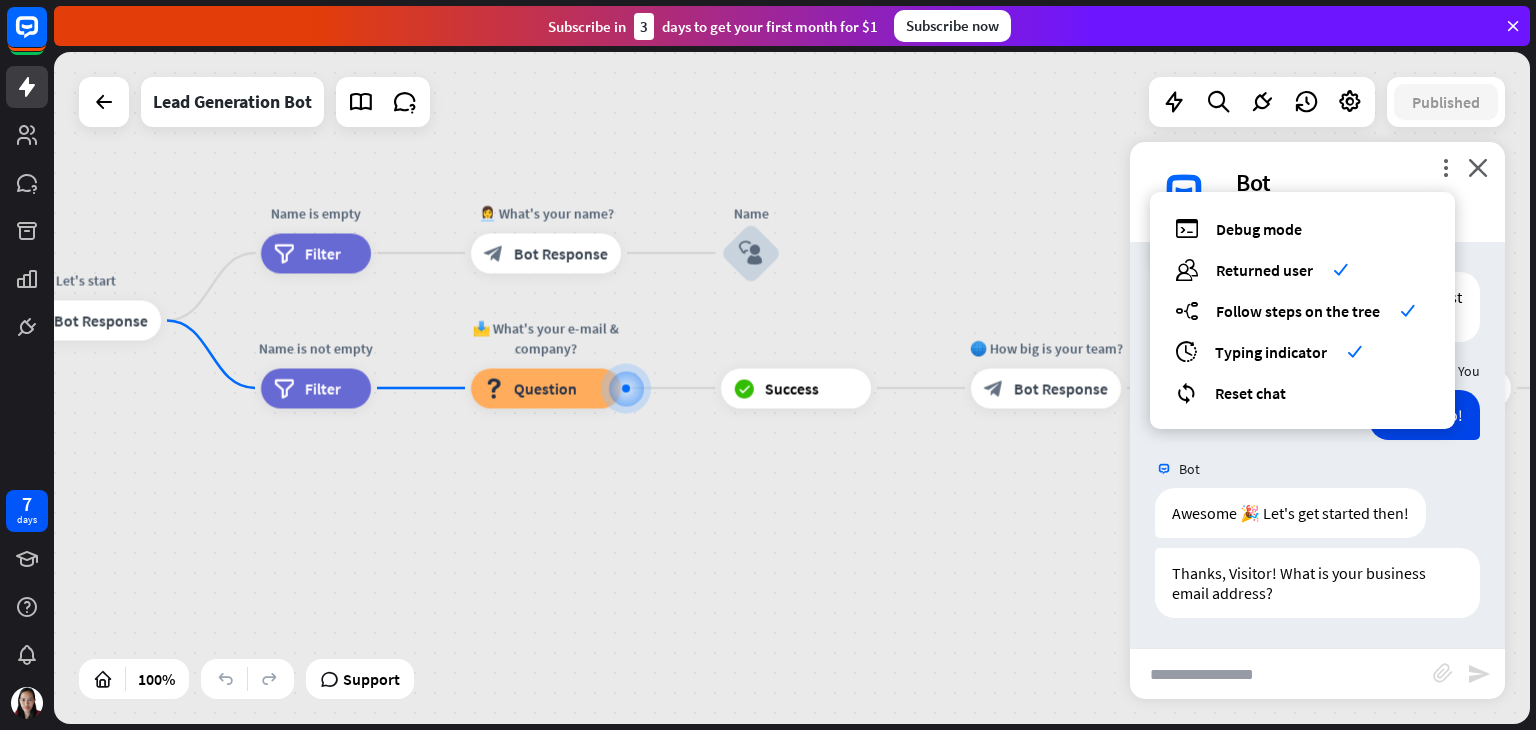 click on "home_2   Start point                 Welcome message   block_bot_response   Bot Response                 Start   block_user_input                 Let's start   block_bot_response   Bot Response                 Name is empty   filter   Filter                 👩‍💼 What's your name?   block_bot_response   Bot Response                 Name   block_user_input                 Name is not empty   filter   Filter                 📩 What's your e-mail & company?   block_question   Question                       block_success   Success                 🌐 How big is your team?   block_bot_response   Bot Response                 Team   block_user_input                 🚀 What's your need?   block_bot_response   Bot Response                 CompanyNeed   block_user_input                 ✅ Thank you!   block_bot_response   Bot Response                   block_close_chat   Close chat                     AI Assist                   block_fallback   Default fallback" at bounding box center (792, 388) 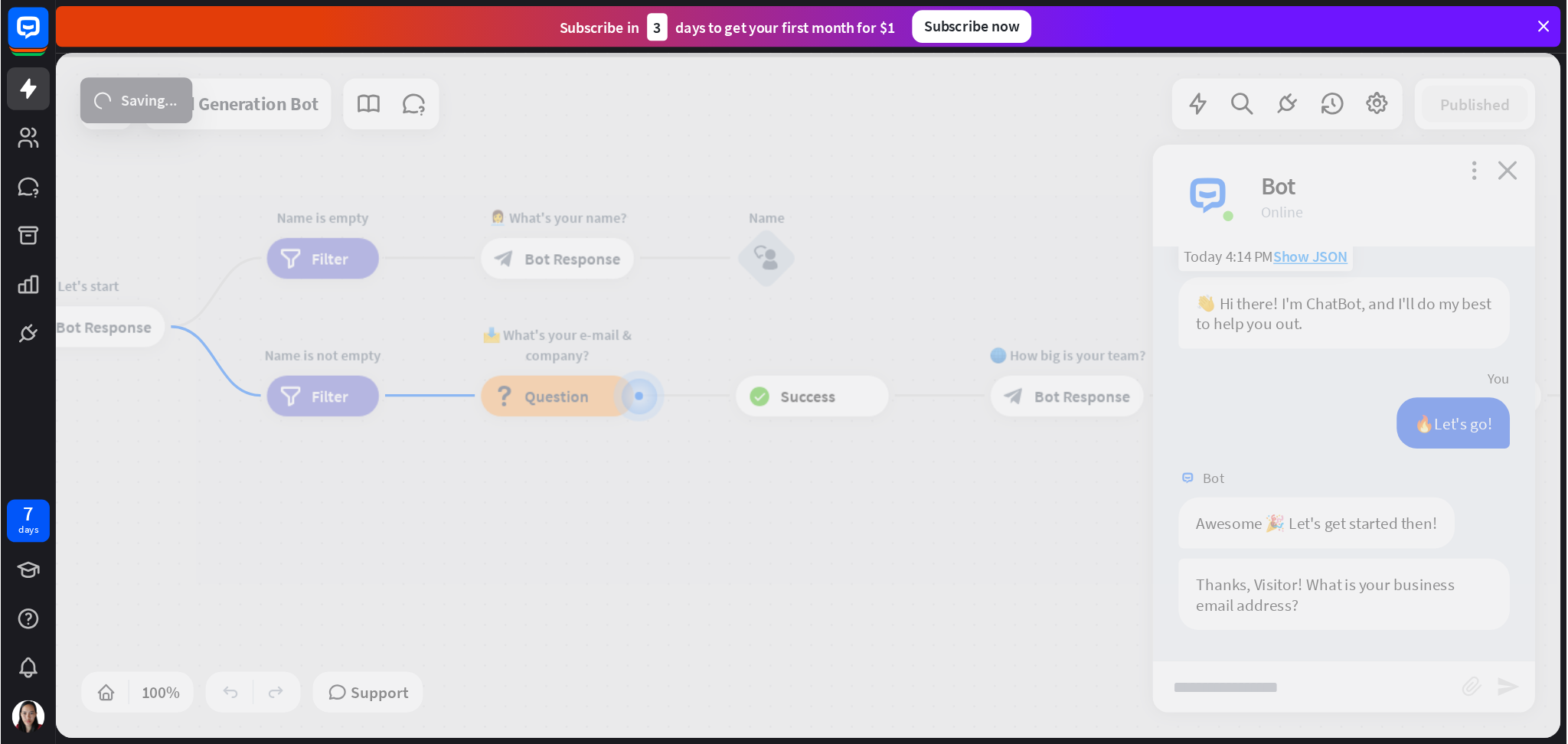 scroll, scrollTop: 0, scrollLeft: 0, axis: both 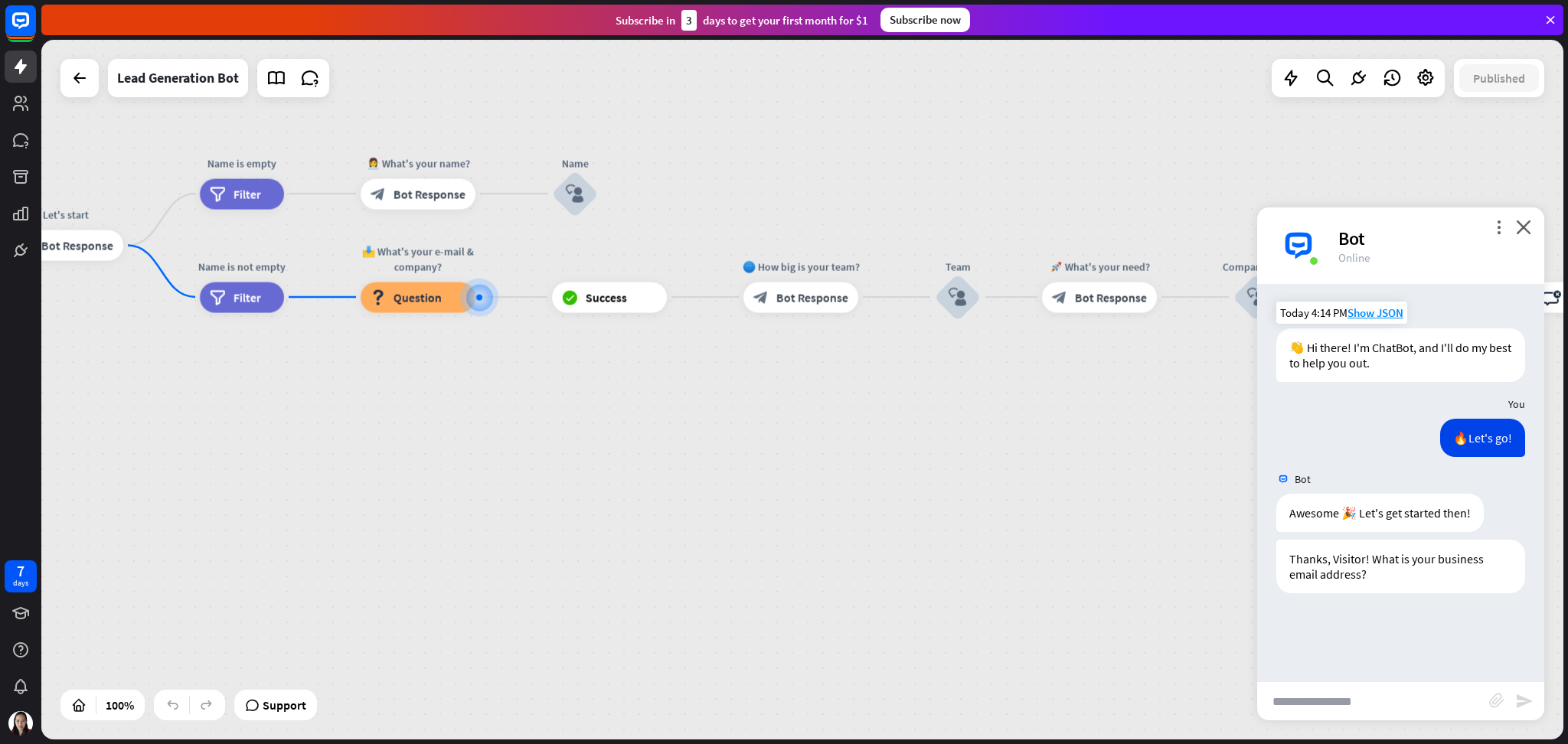 click at bounding box center (1373, 701) 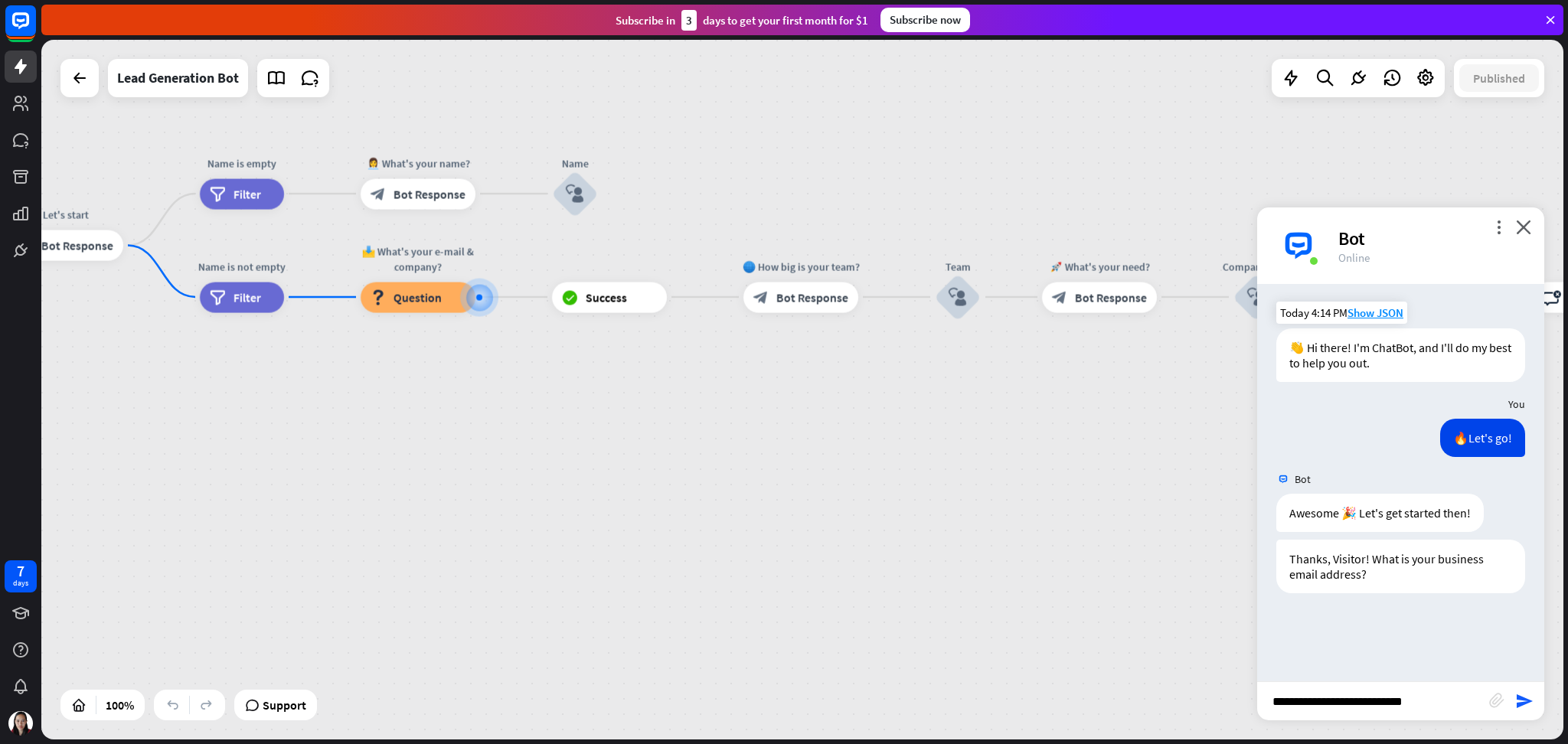 type on "**********" 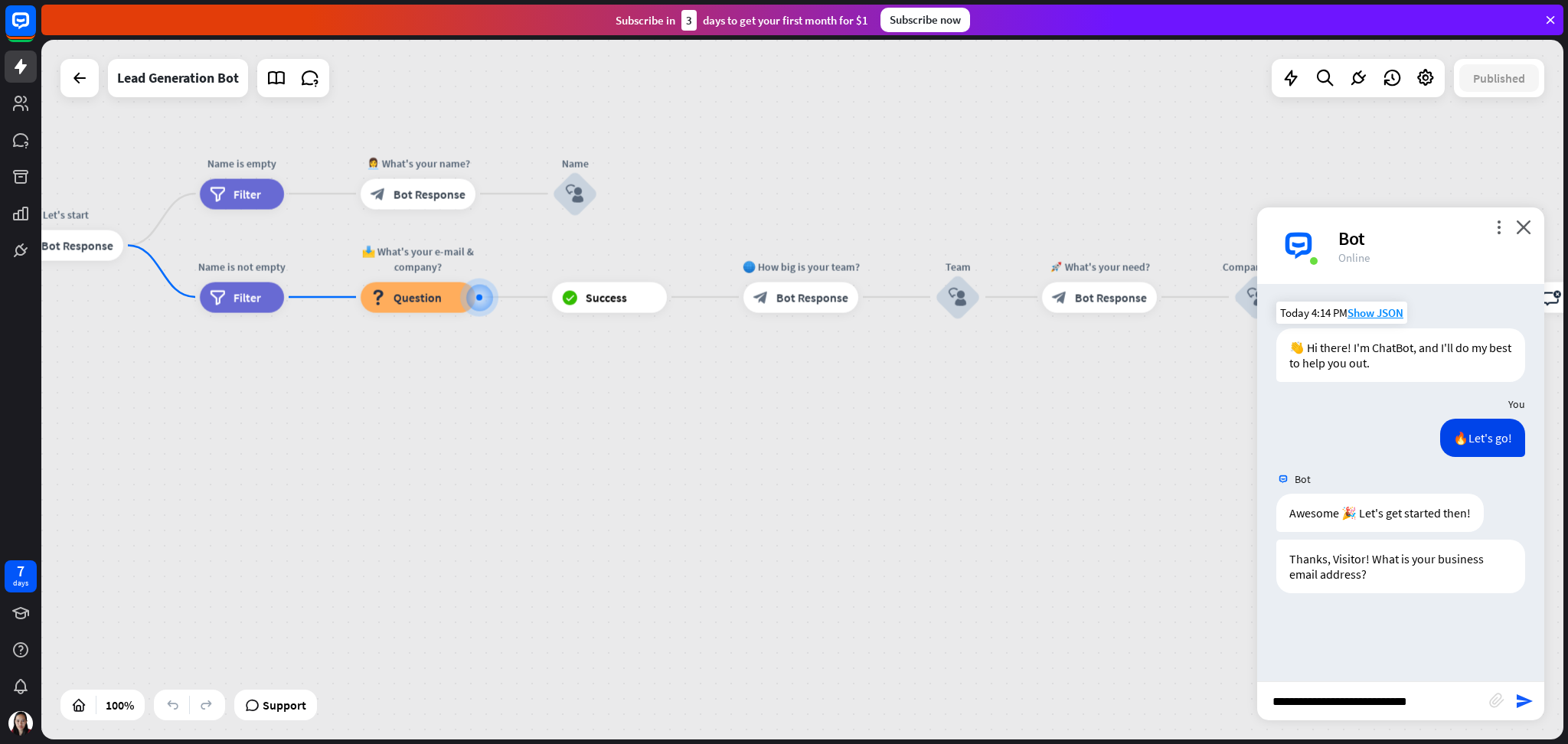 type 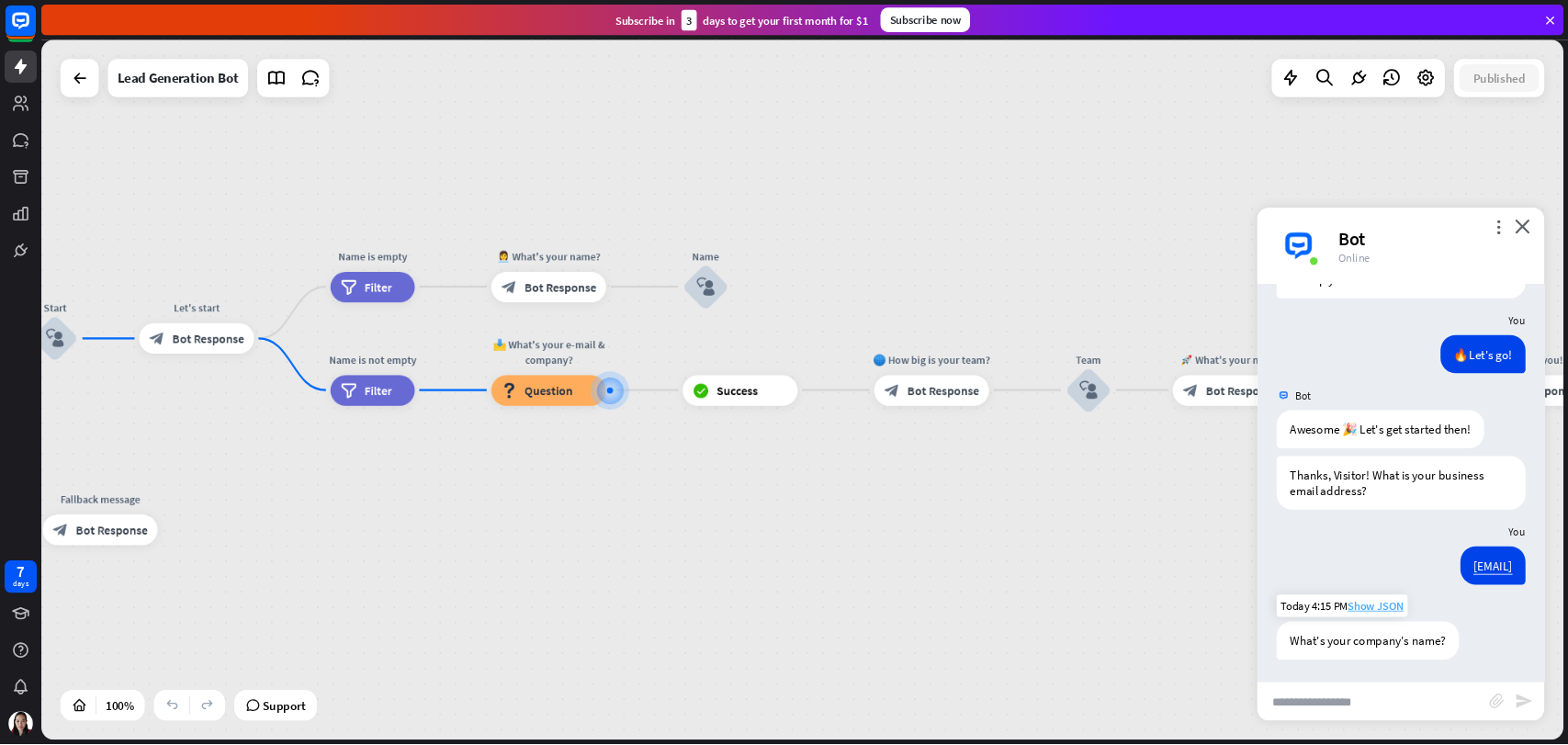 scroll, scrollTop: 0, scrollLeft: 0, axis: both 